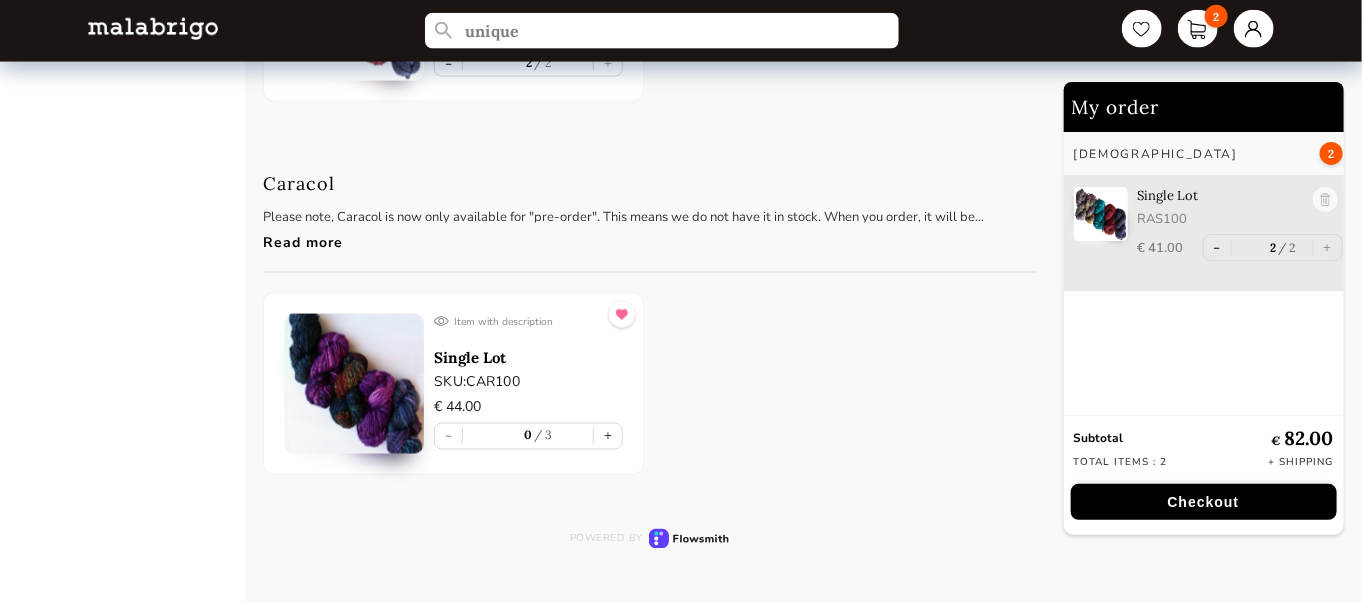 scroll, scrollTop: 12316, scrollLeft: 0, axis: vertical 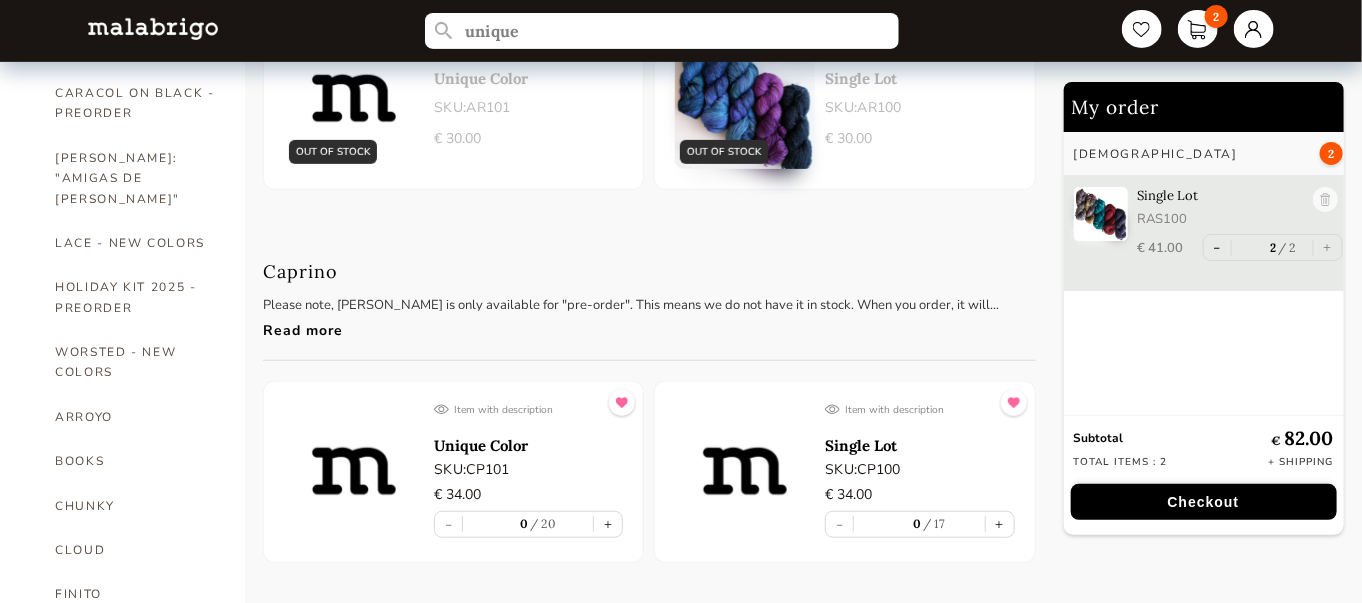 type 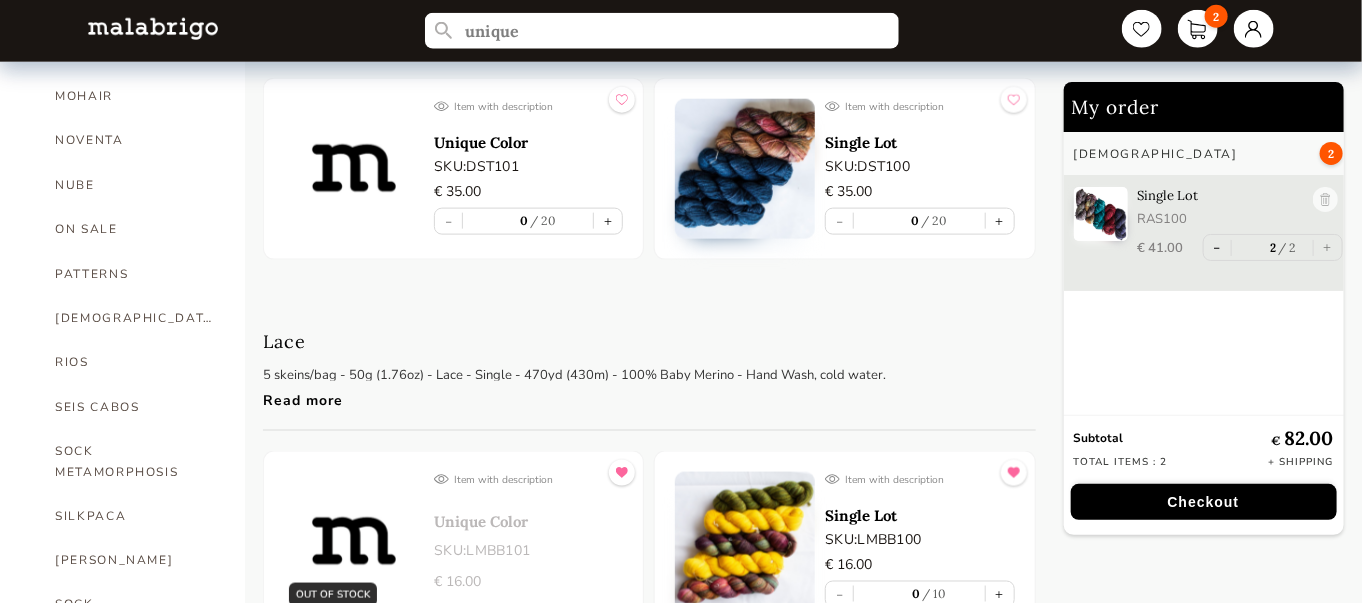 scroll, scrollTop: 981, scrollLeft: 0, axis: vertical 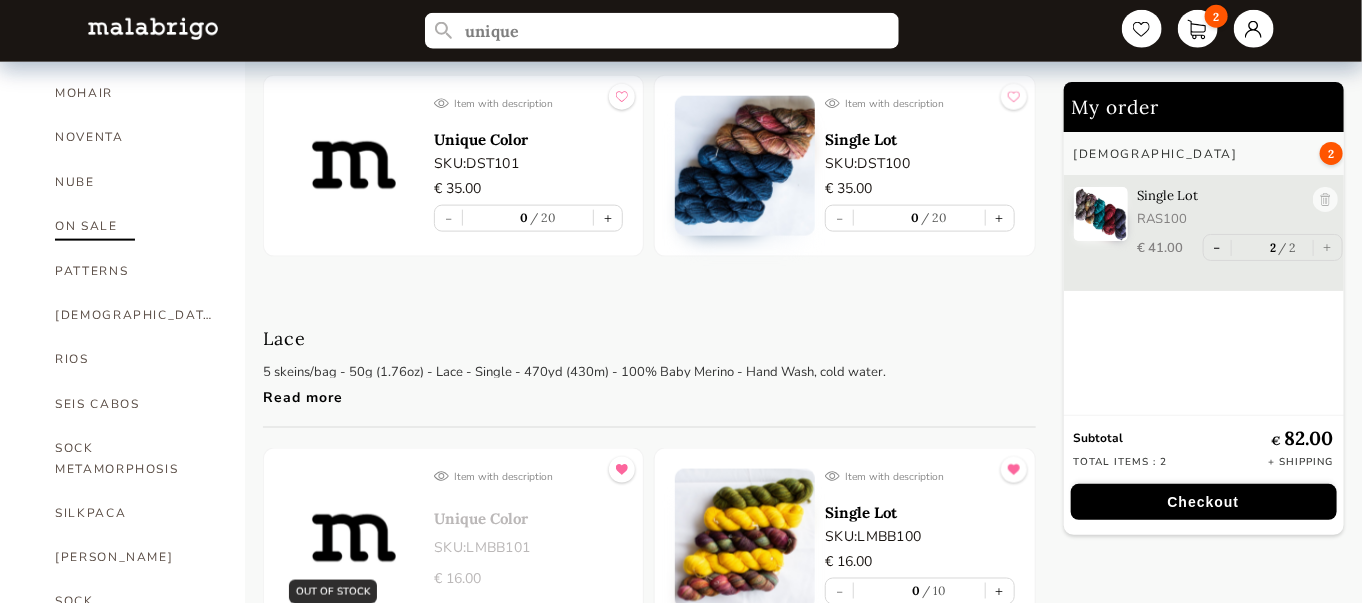 click on "ON SALE" at bounding box center (135, 226) 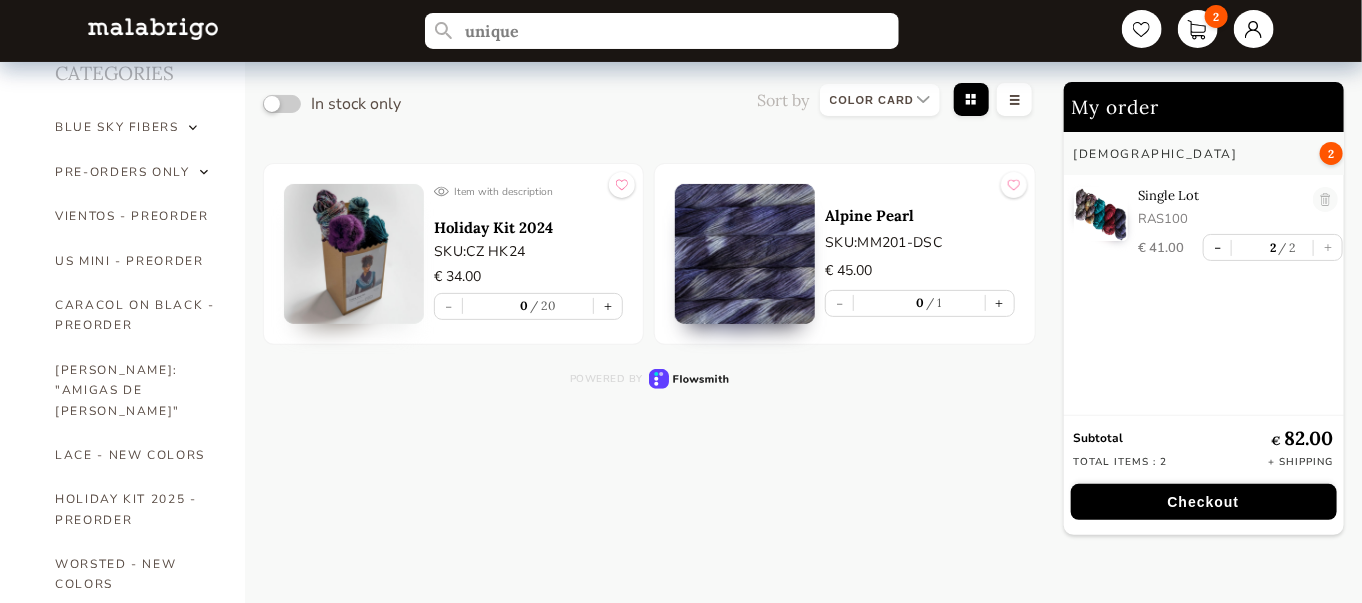 scroll, scrollTop: 86, scrollLeft: 0, axis: vertical 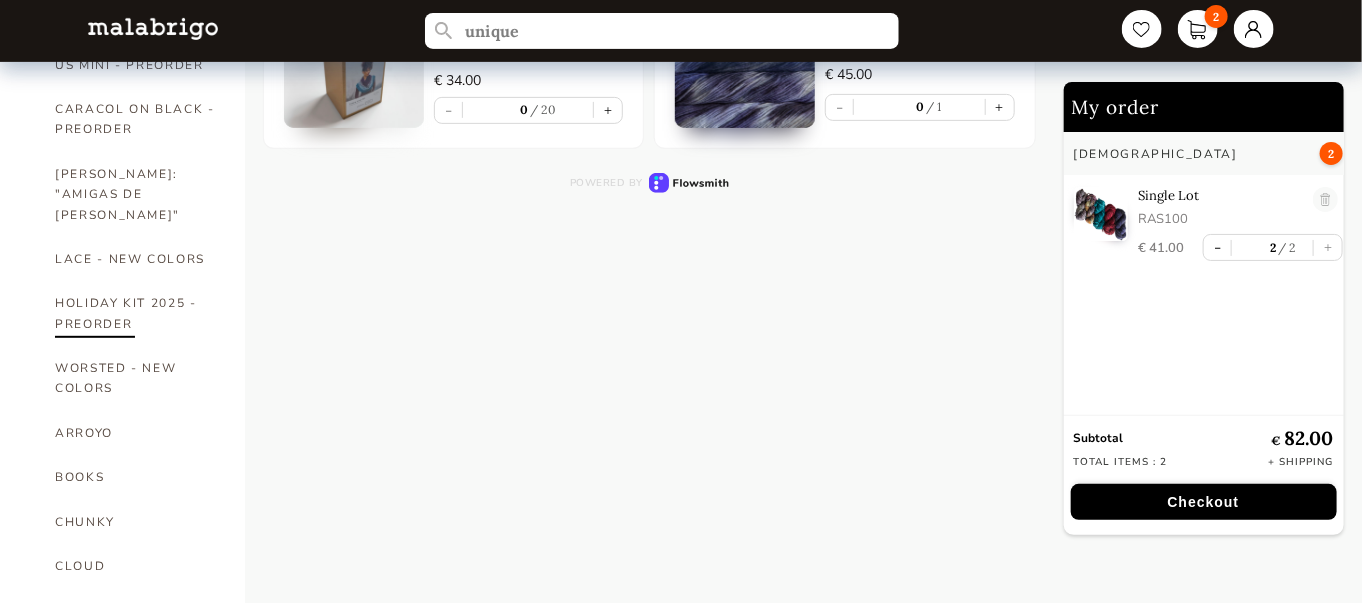click on "HOLIDAY KIT 2025 - PREORDER" at bounding box center [135, 313] 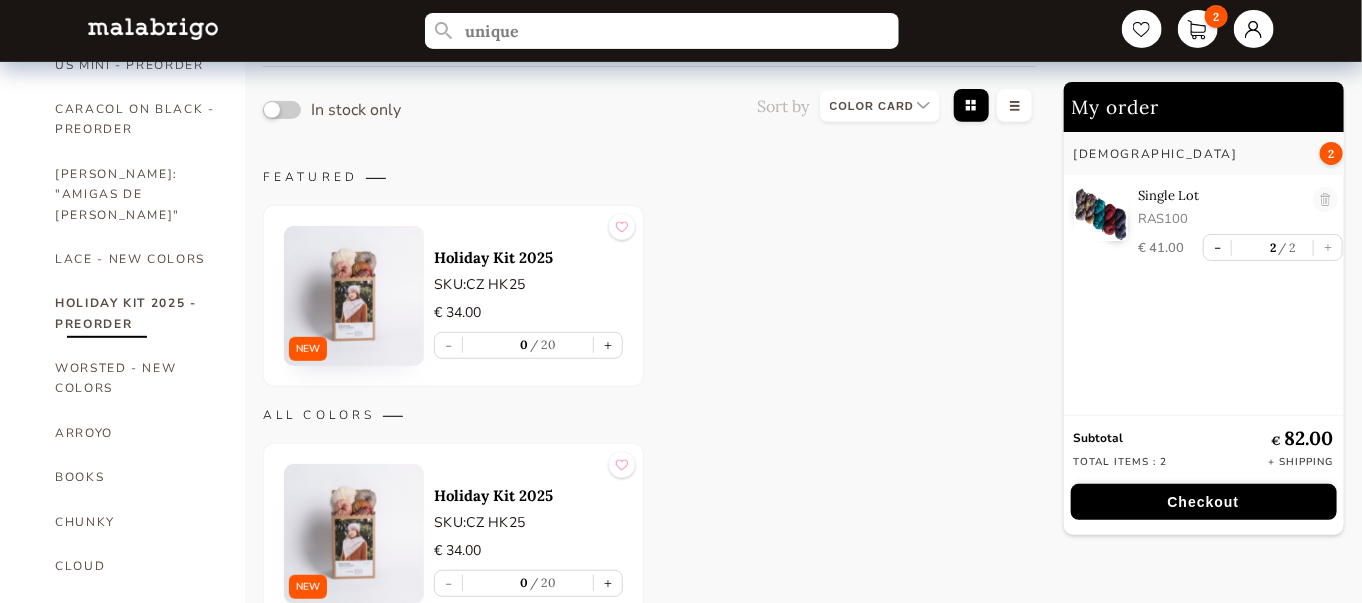 click on "HOLIDAY KIT 2025 - PREORDER" at bounding box center (135, 313) 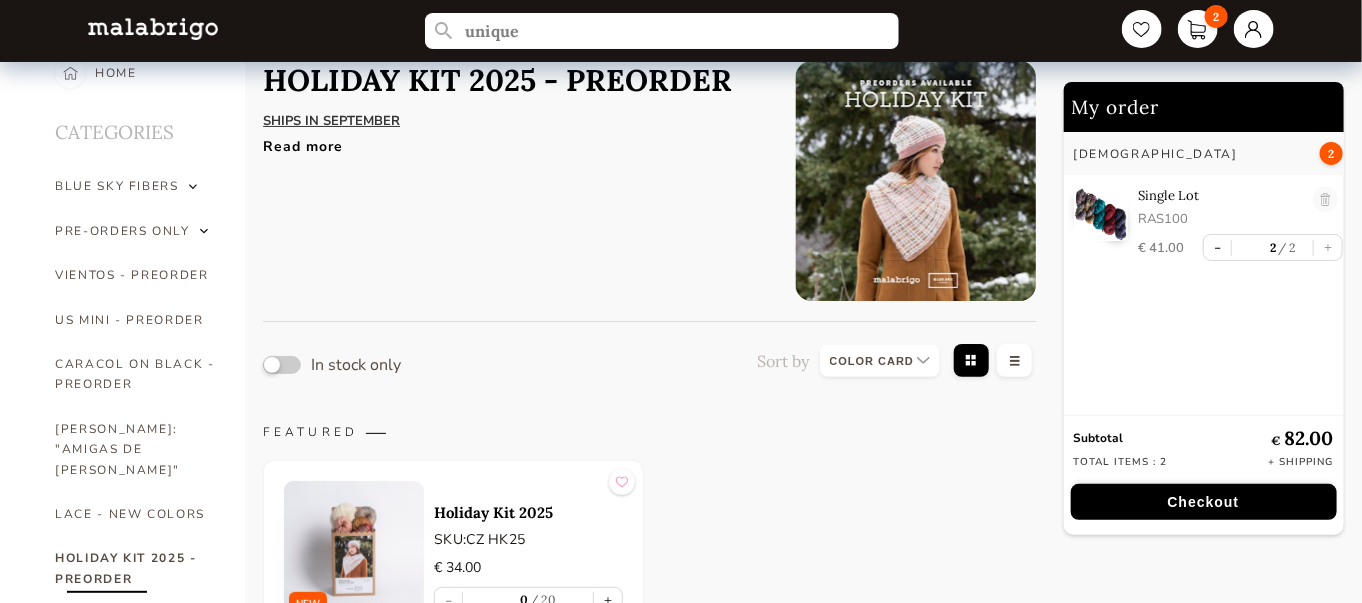 scroll, scrollTop: 28, scrollLeft: 0, axis: vertical 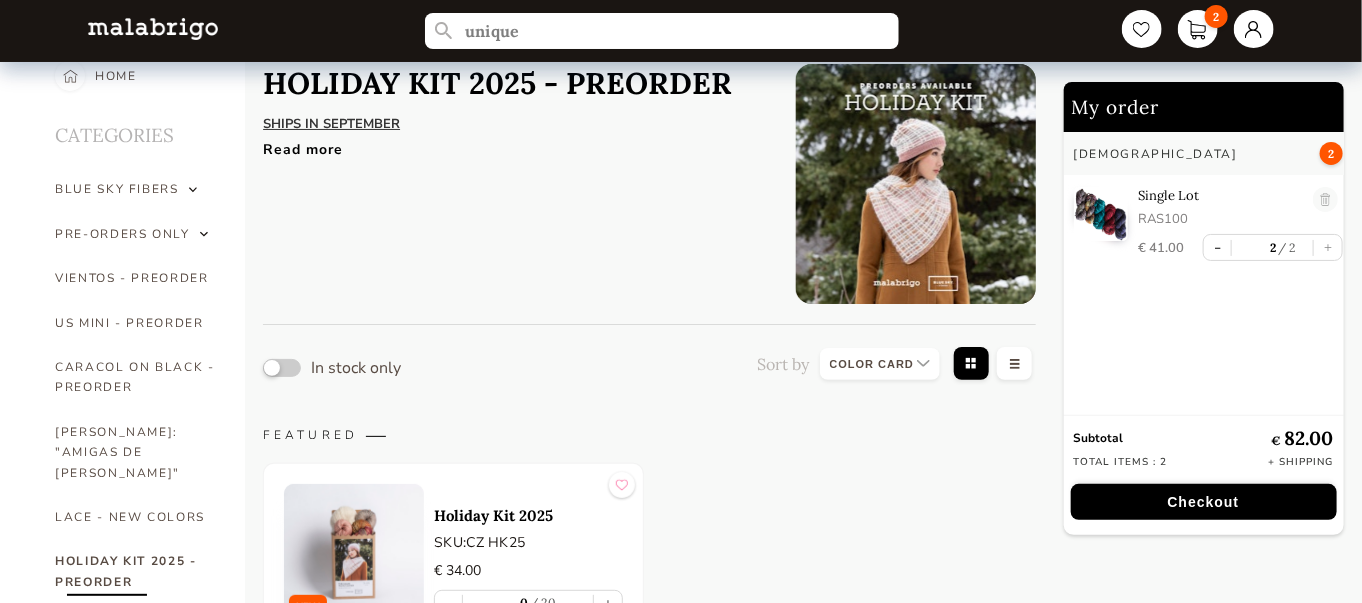 click at bounding box center (916, 184) 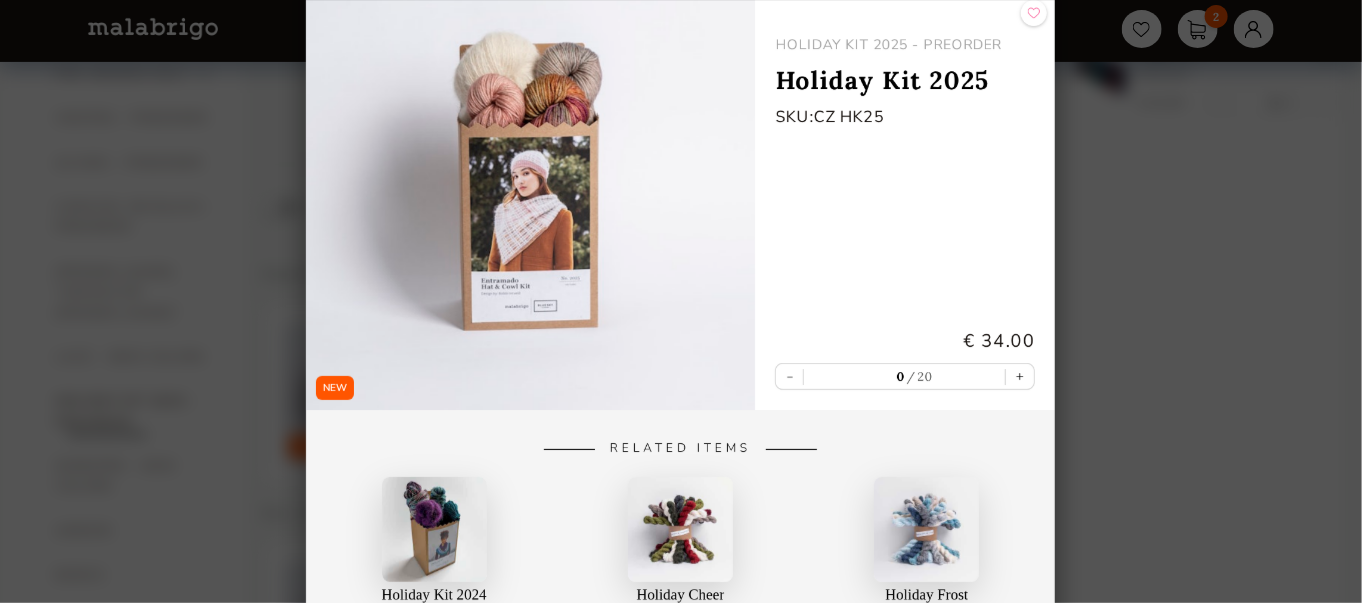 scroll, scrollTop: 148, scrollLeft: 0, axis: vertical 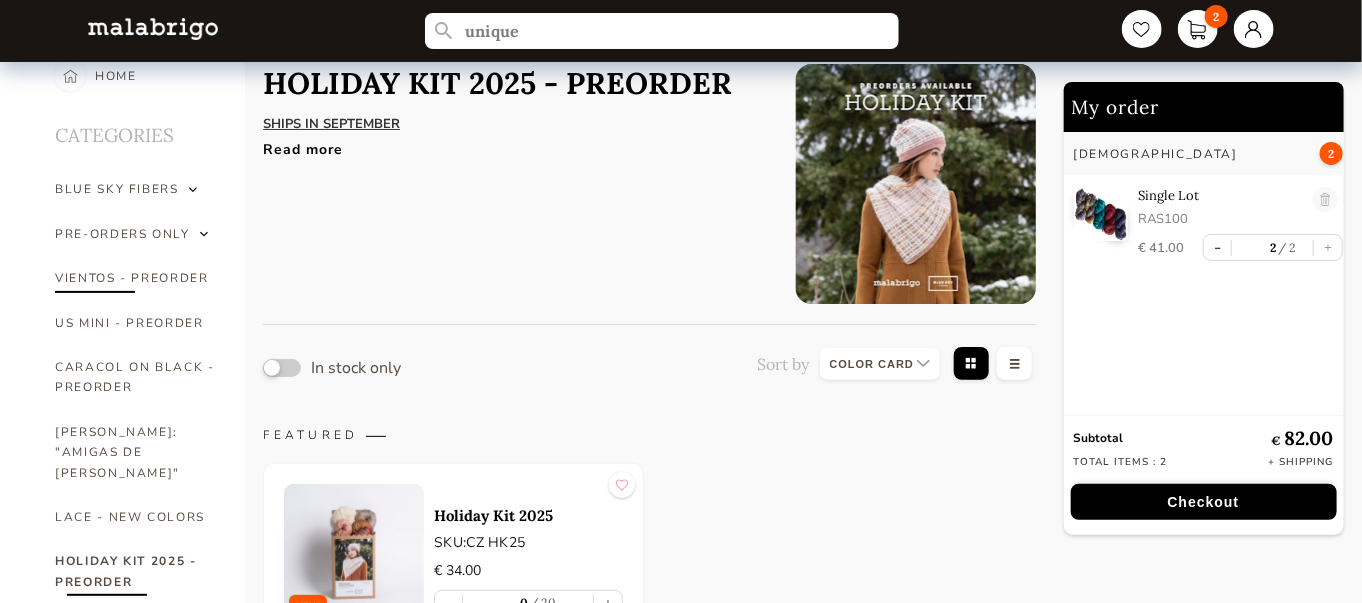 click on "VIENTOS - PREORDER" at bounding box center (135, 278) 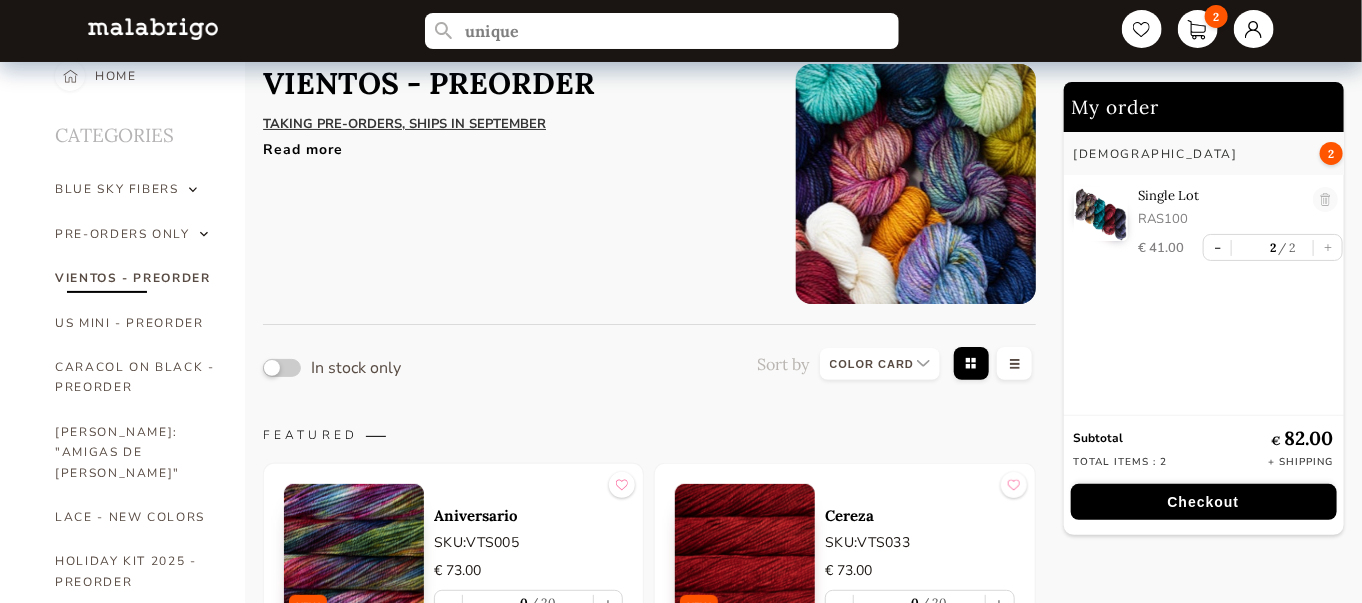 click on "VIENTOS - PREORDER TAKING PRE-ORDERS, SHIPS IN SEPTEMBER ﻿ A new bulky yarn to defy the winds . Its two plies create an expressive texture that brings depth to its colors and a unique personality to each garment. A celebratory symbol of [PERSON_NAME]’s two decades. Read more" at bounding box center [514, 184] 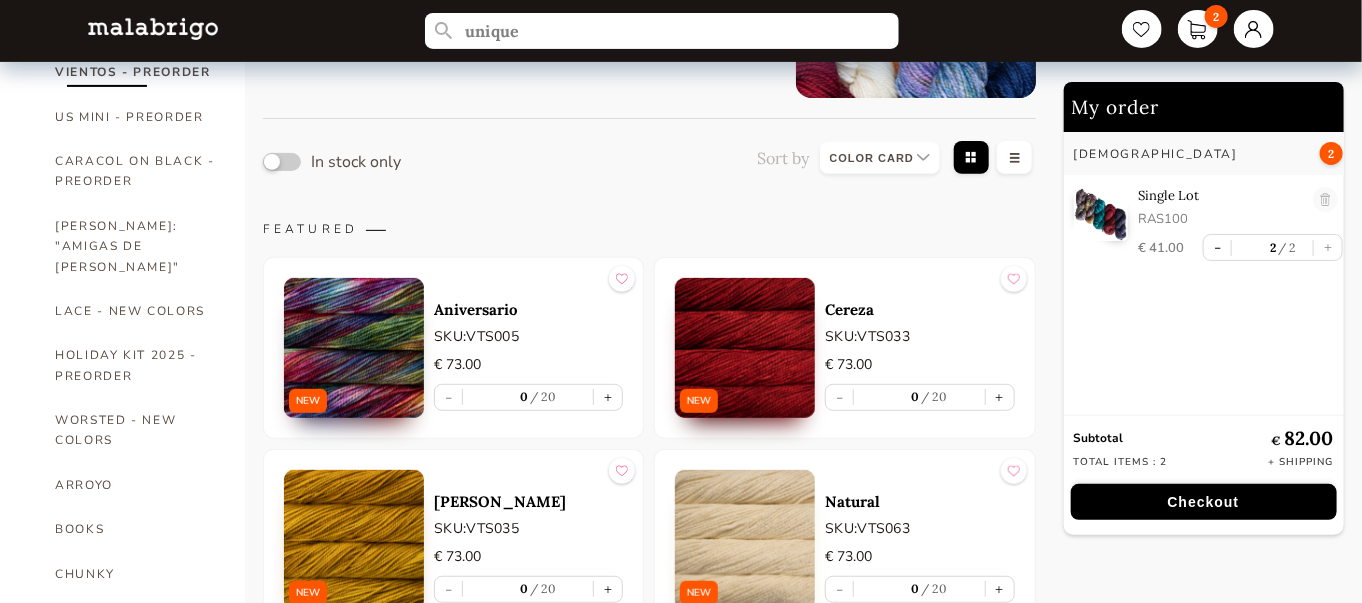 scroll, scrollTop: 308, scrollLeft: 0, axis: vertical 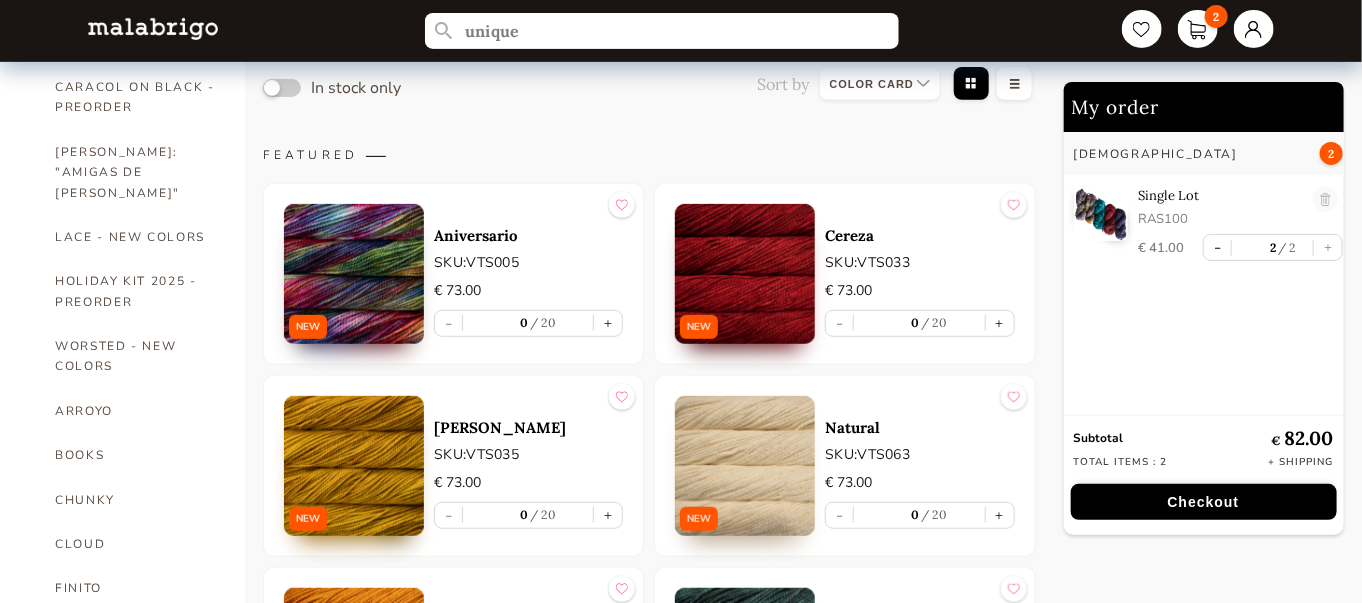 click at bounding box center (354, 274) 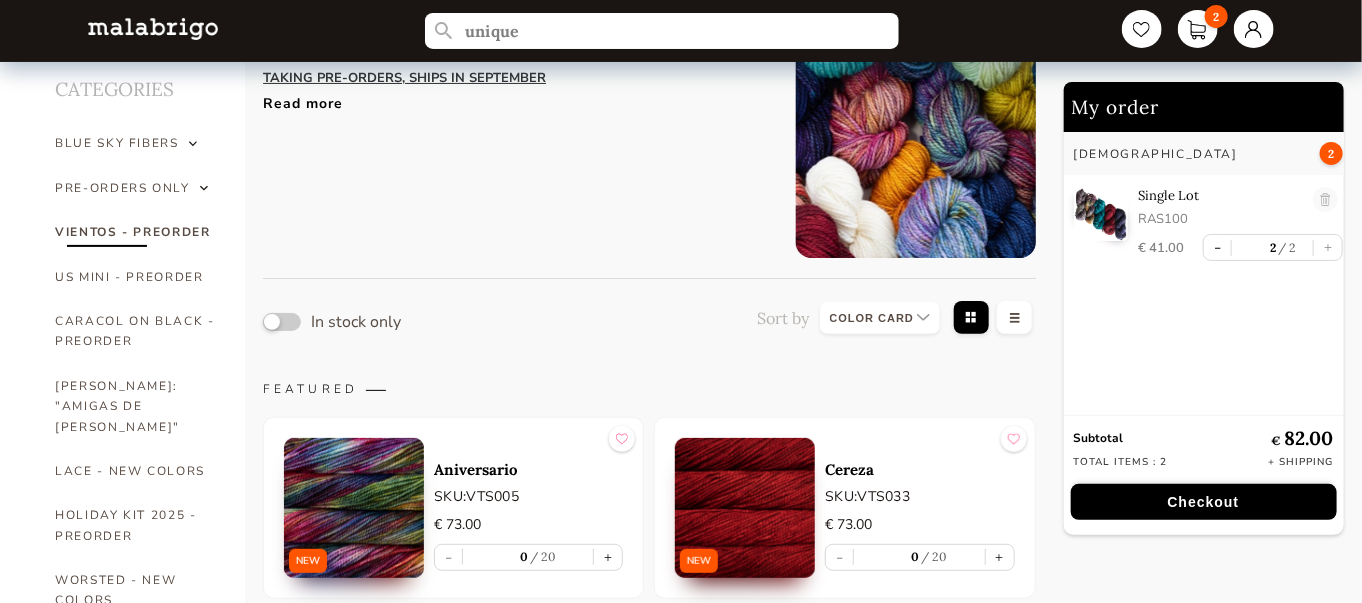 scroll, scrollTop: 0, scrollLeft: 0, axis: both 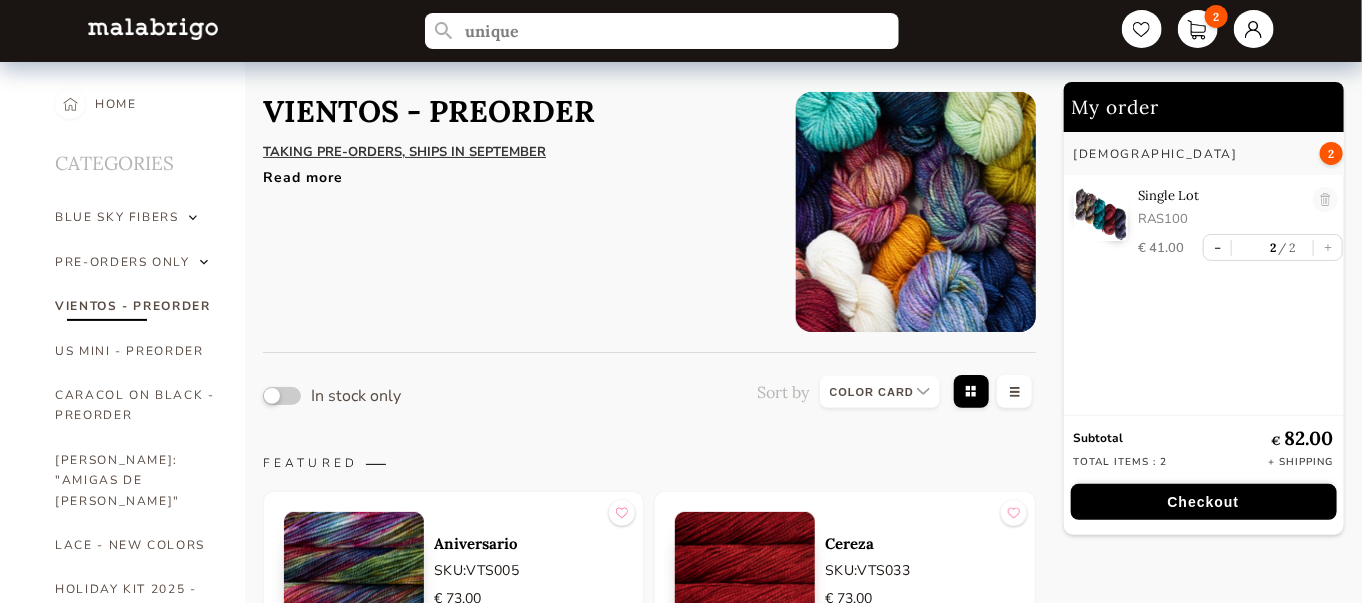 click on "Read more" at bounding box center (514, 172) 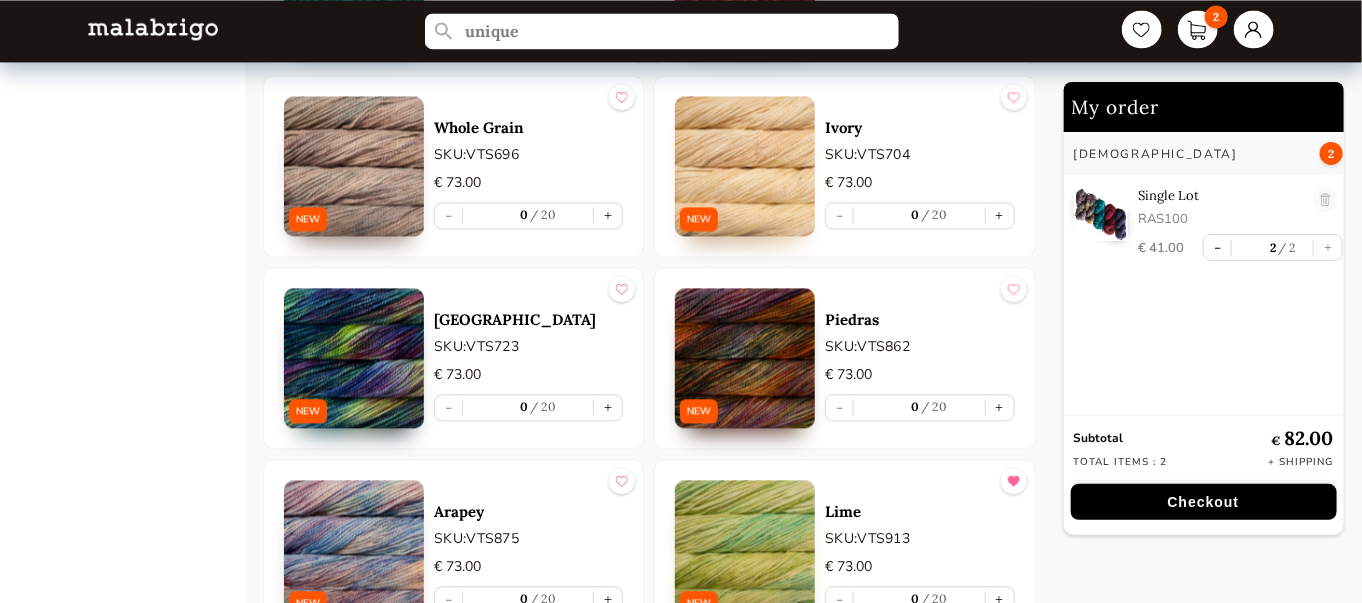 scroll, scrollTop: 4918, scrollLeft: 0, axis: vertical 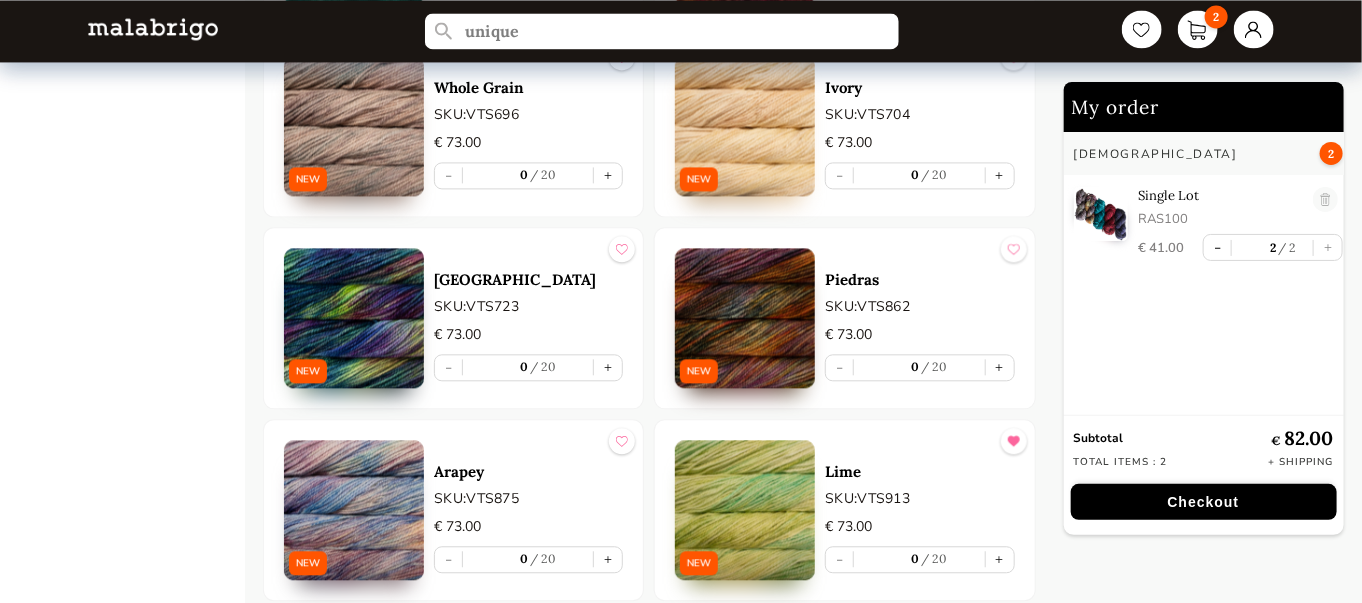 click at bounding box center [745, -2608] 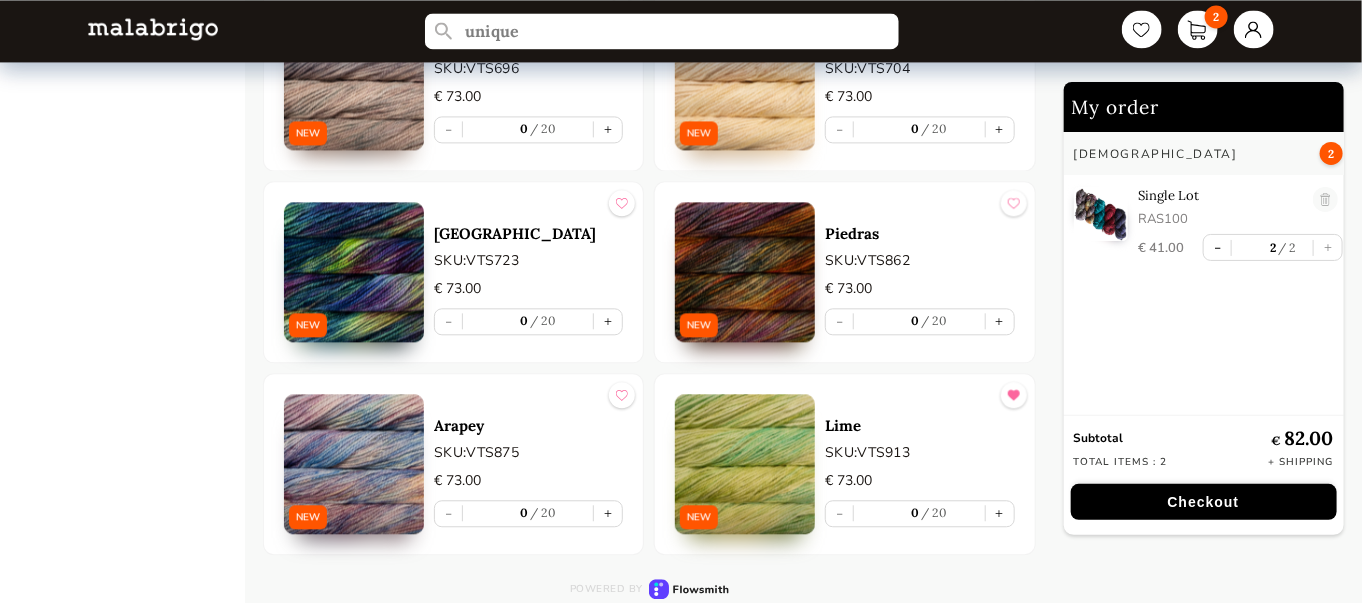 scroll, scrollTop: 8797, scrollLeft: 0, axis: vertical 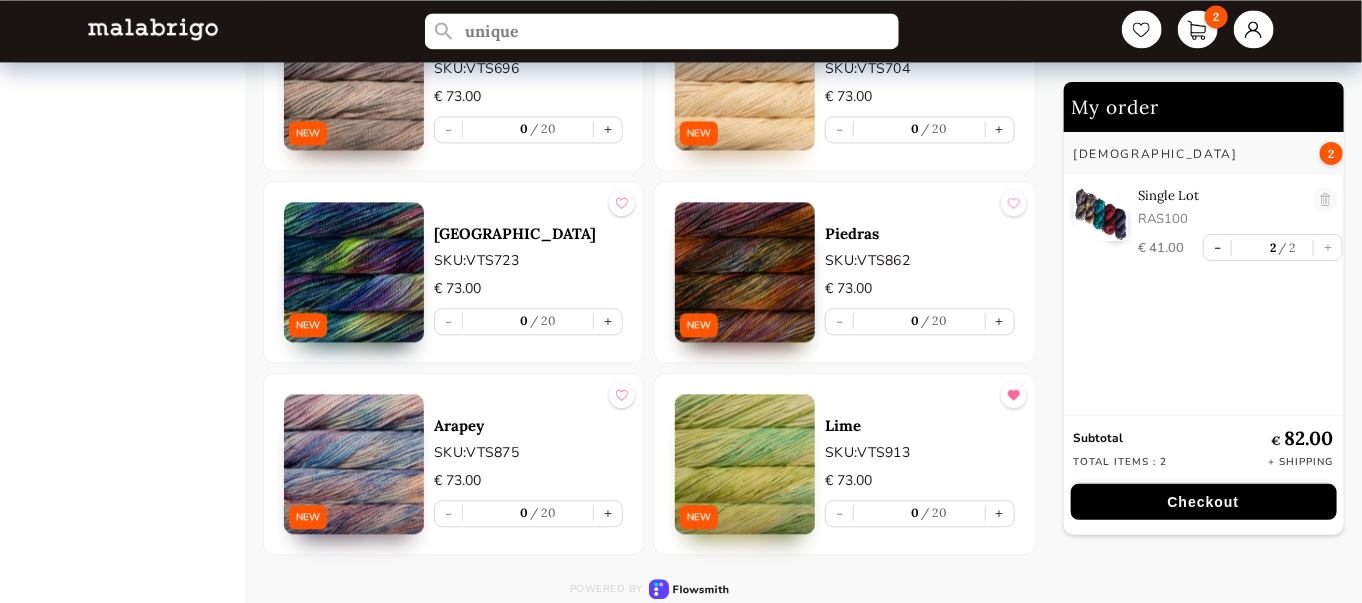 click at bounding box center [745, -1072] 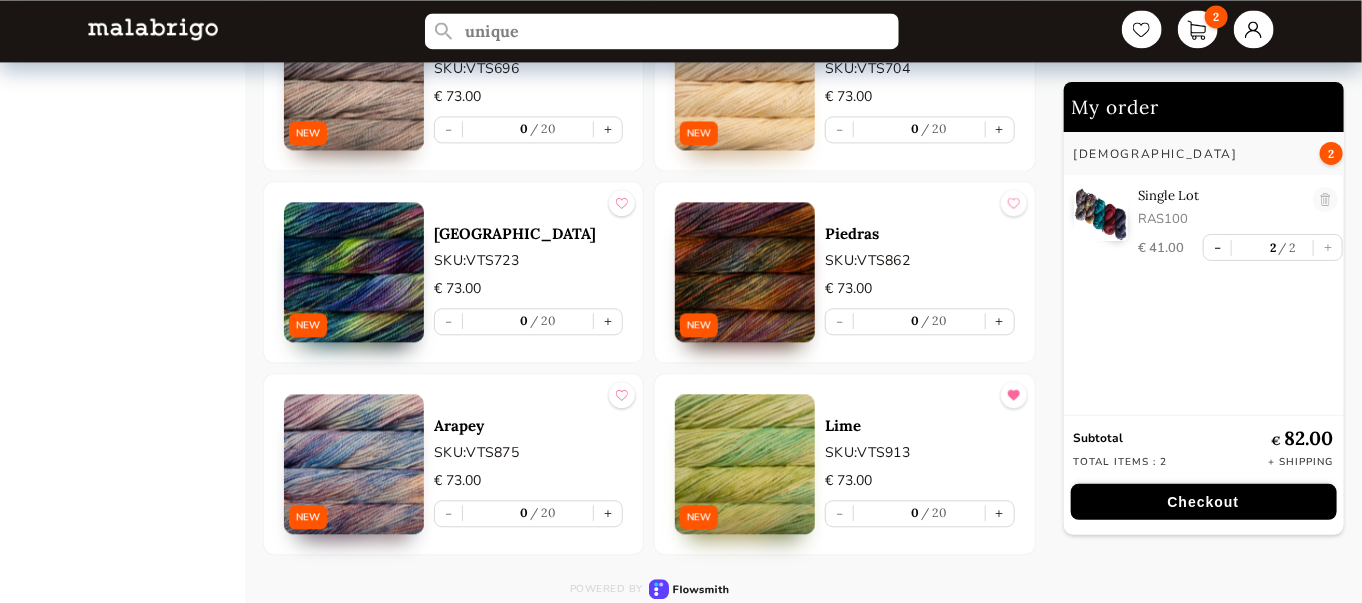 scroll, scrollTop: 11180, scrollLeft: 0, axis: vertical 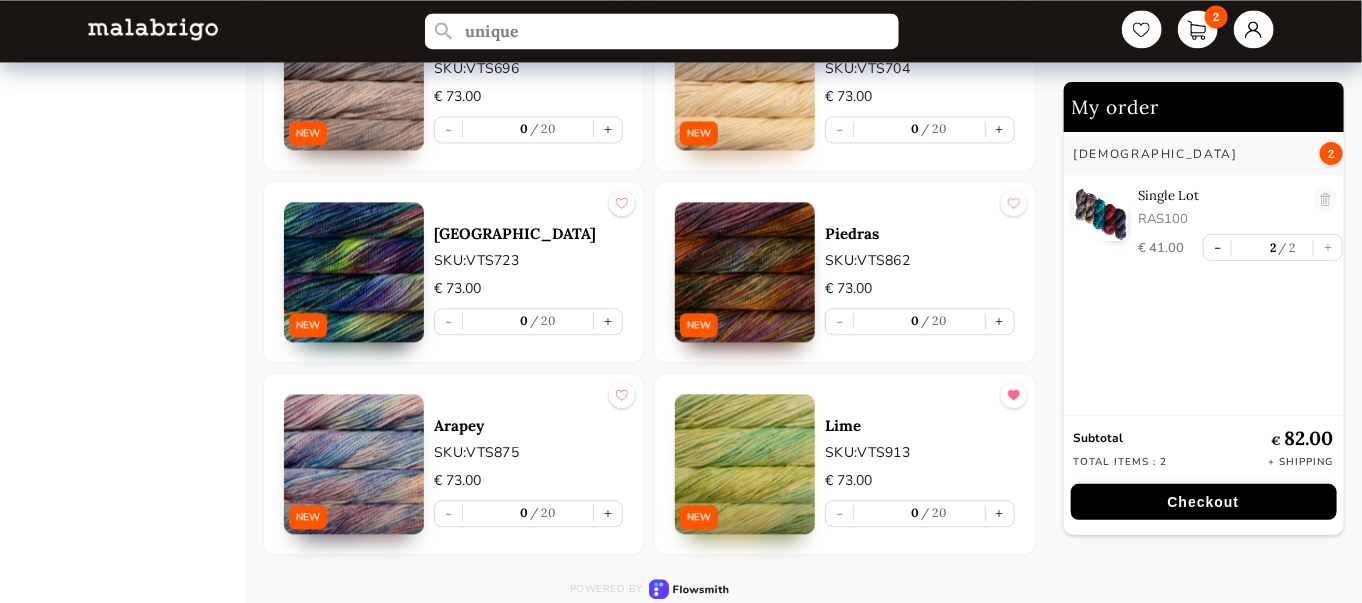 click on "+" at bounding box center [1000, -63] 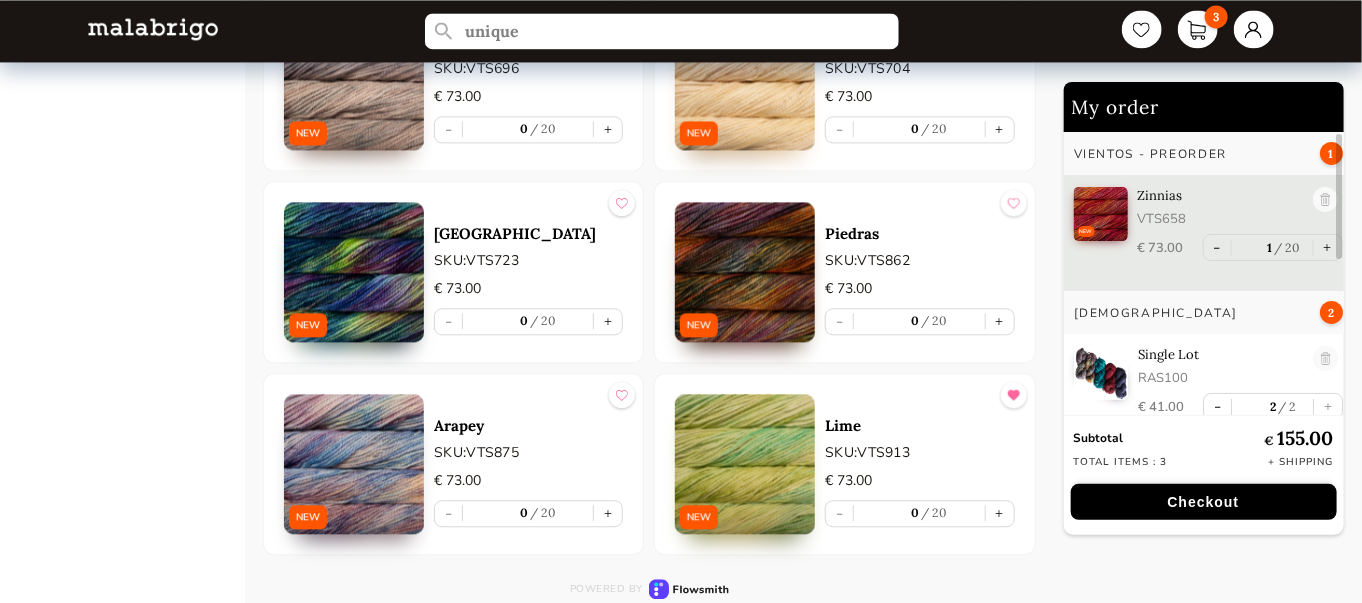 type 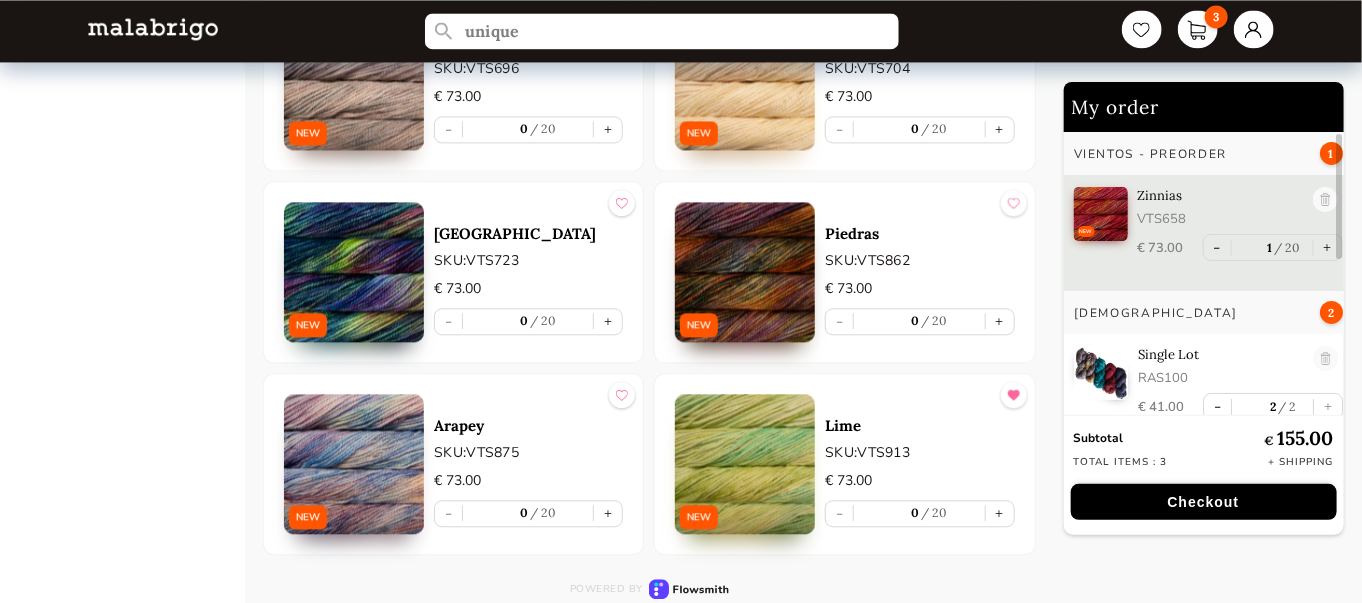 click on "+" at bounding box center [608, -639] 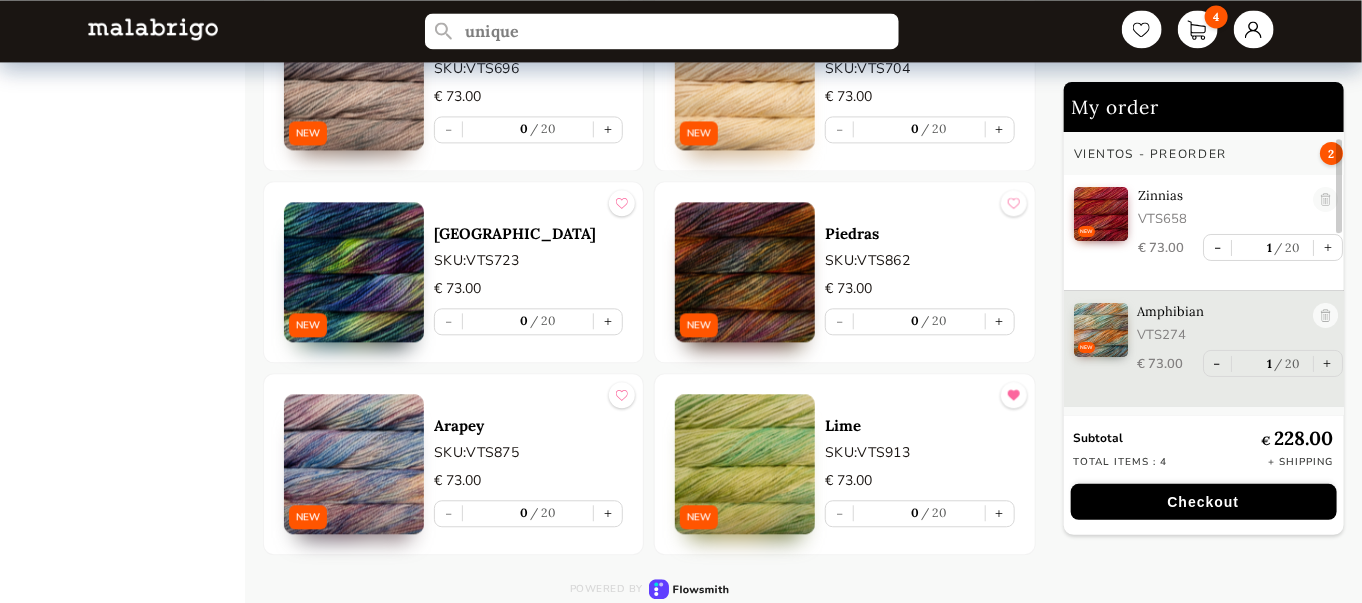 scroll, scrollTop: 48, scrollLeft: 0, axis: vertical 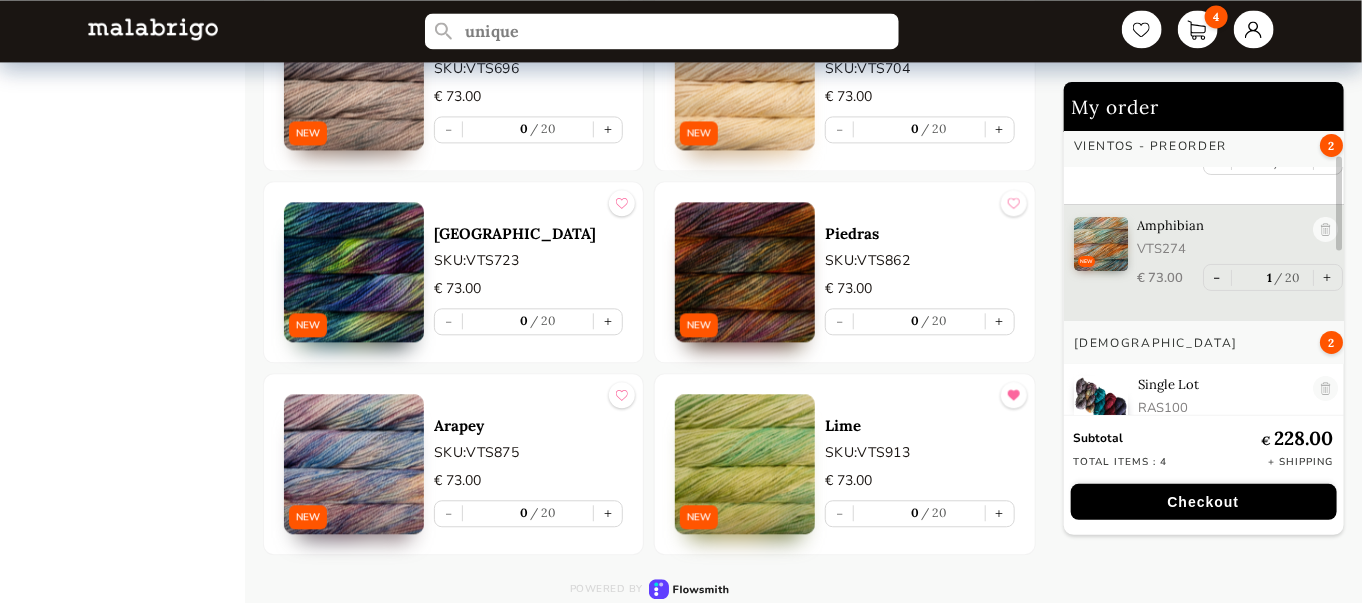 type 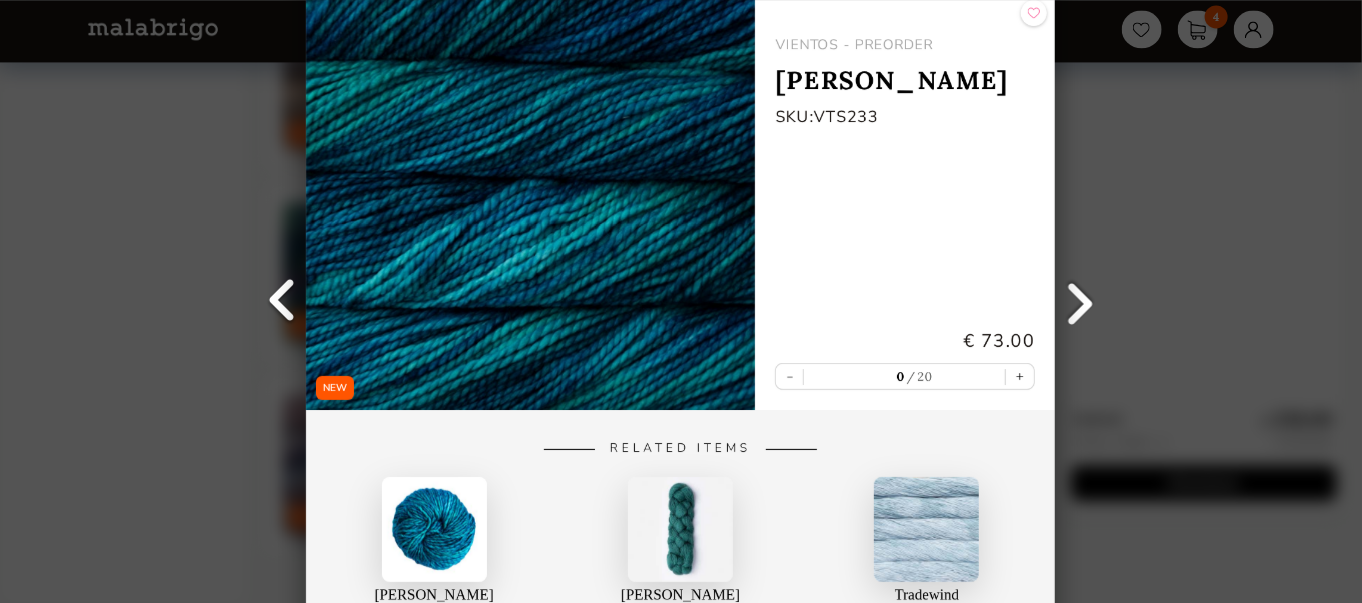 scroll, scrollTop: 0, scrollLeft: 0, axis: both 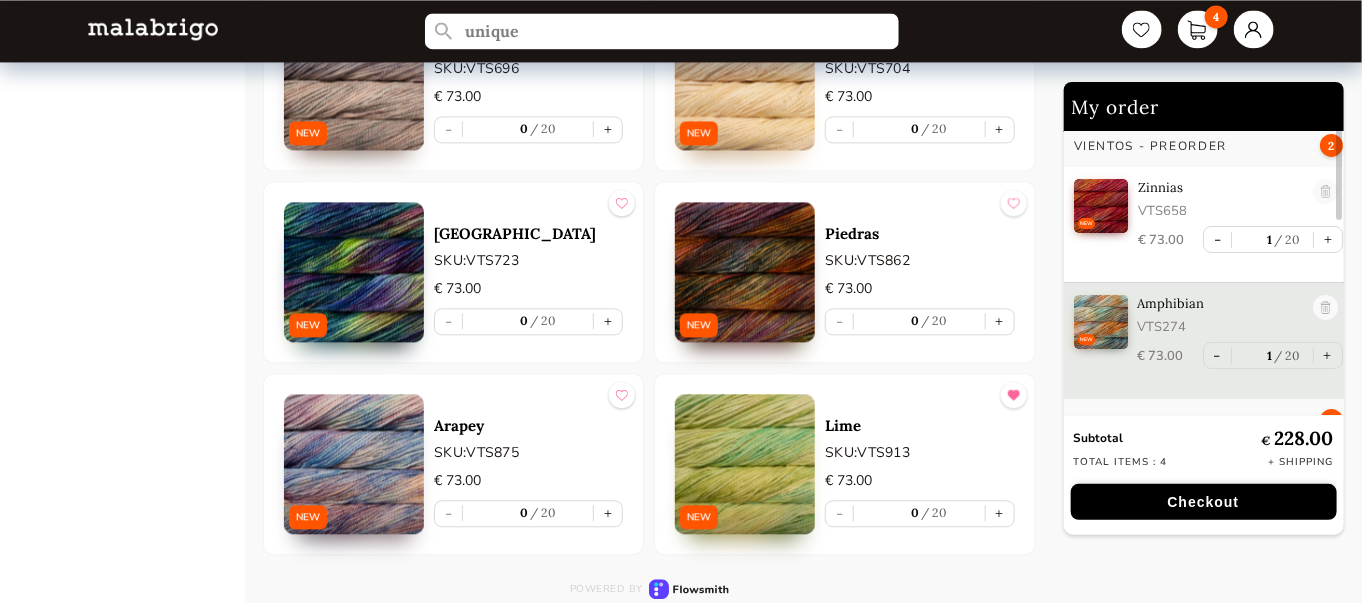 click on "+" at bounding box center (1000, -1023) 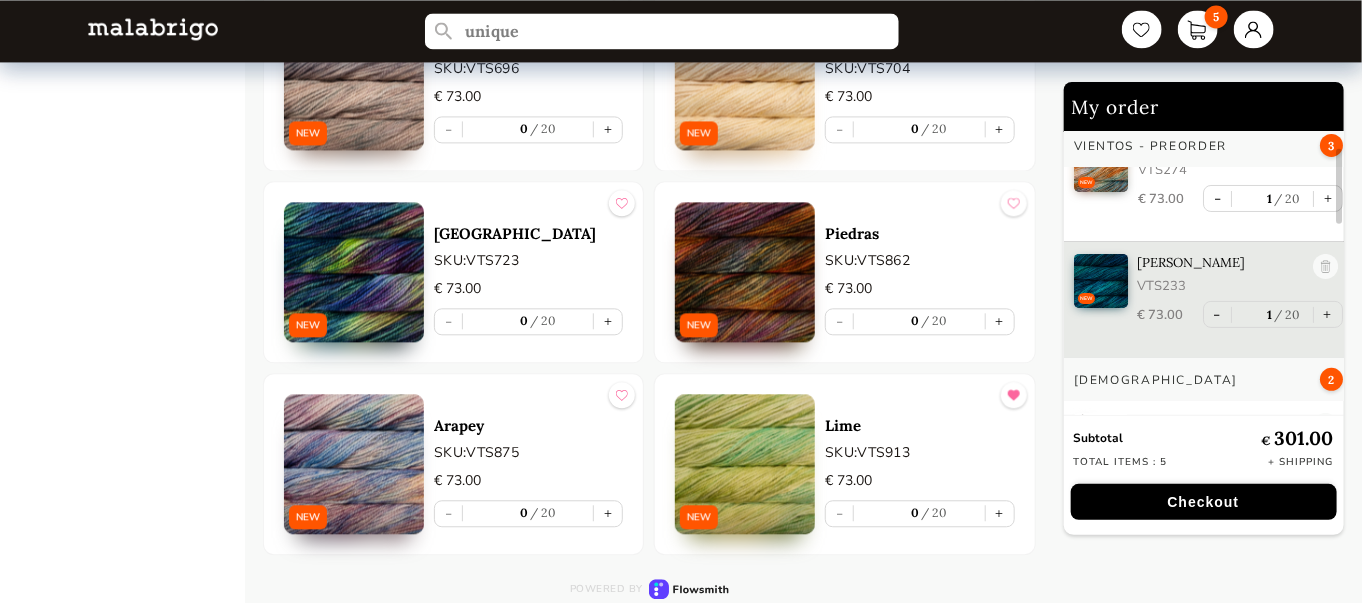 scroll, scrollTop: 223, scrollLeft: 0, axis: vertical 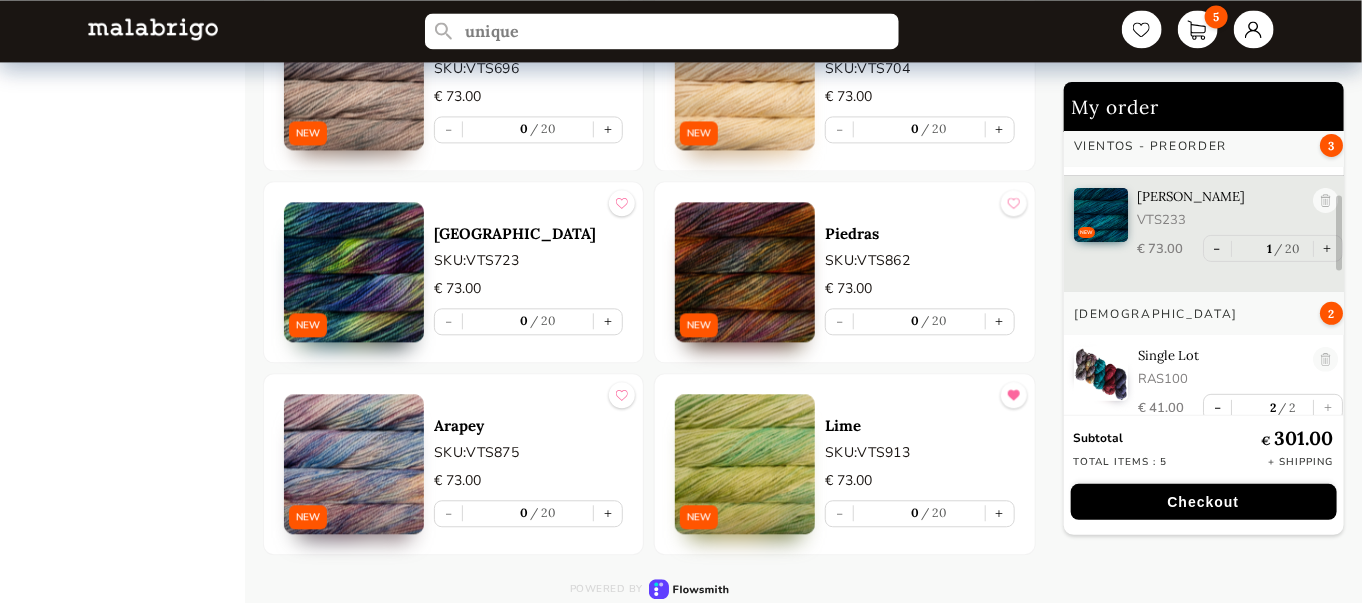 type 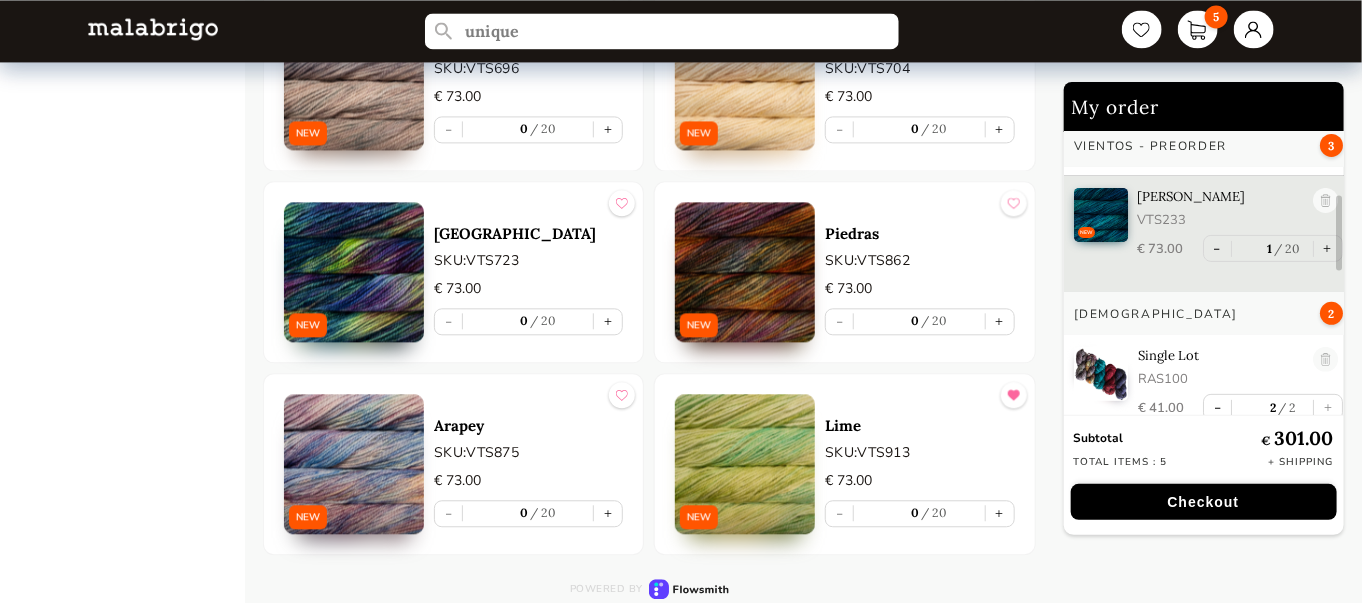 click at bounding box center [354, -1072] 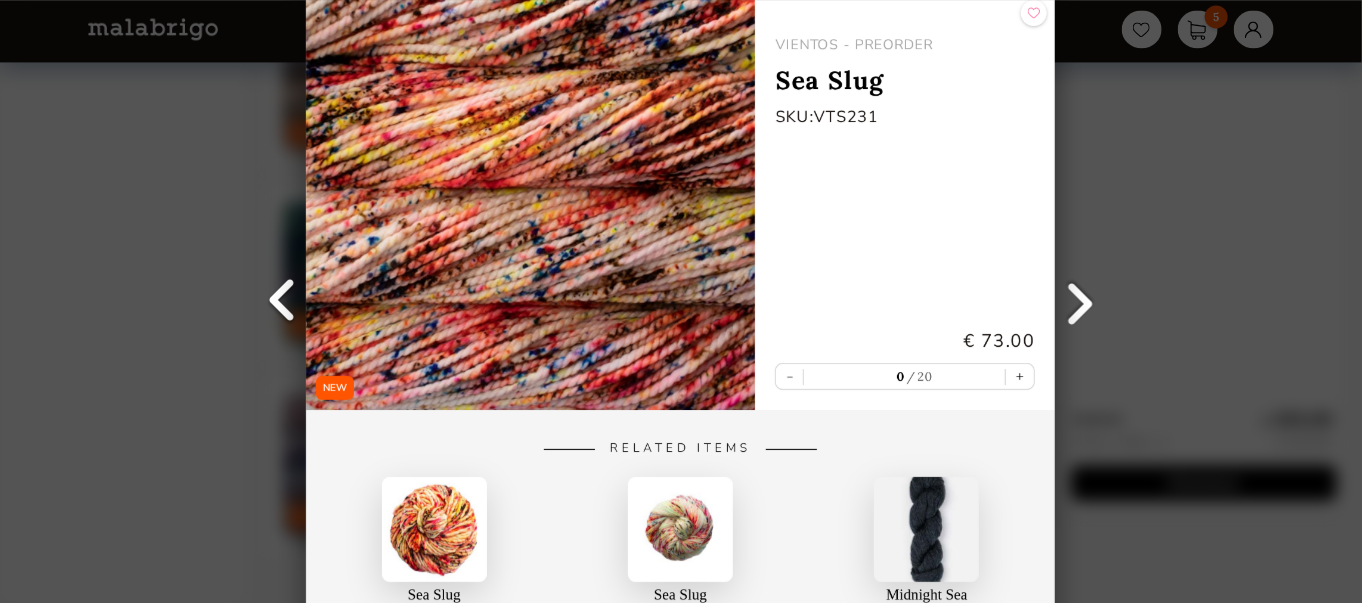 scroll, scrollTop: 0, scrollLeft: 0, axis: both 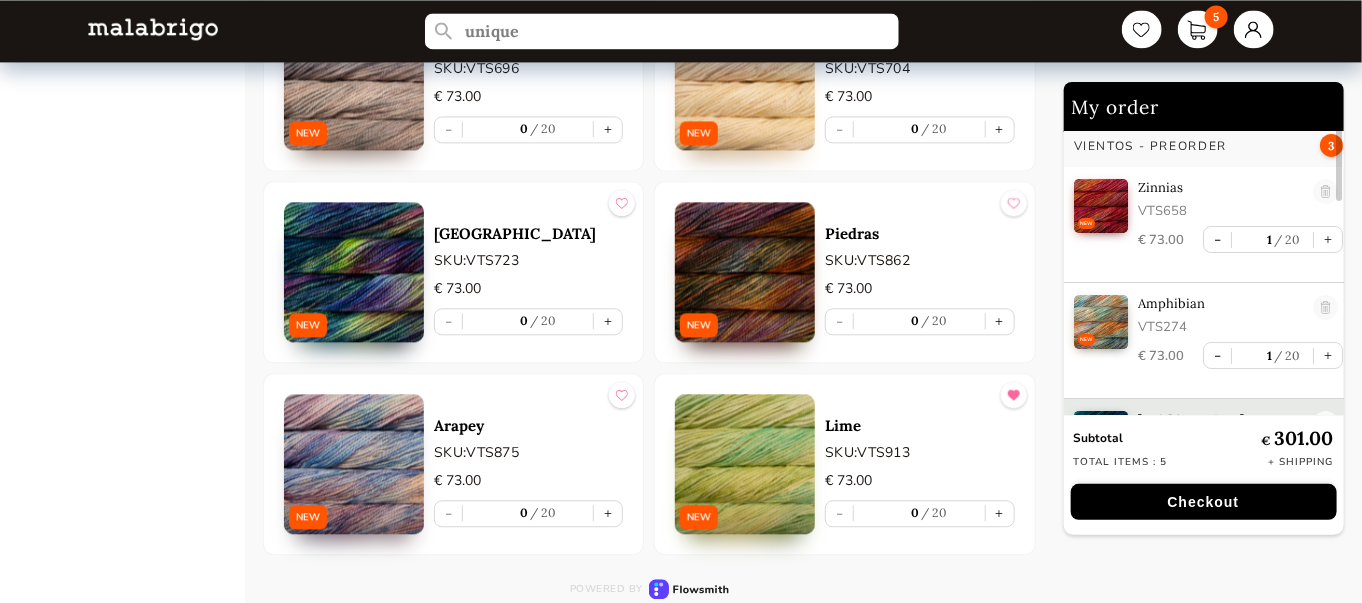 click on "+" at bounding box center [608, -1023] 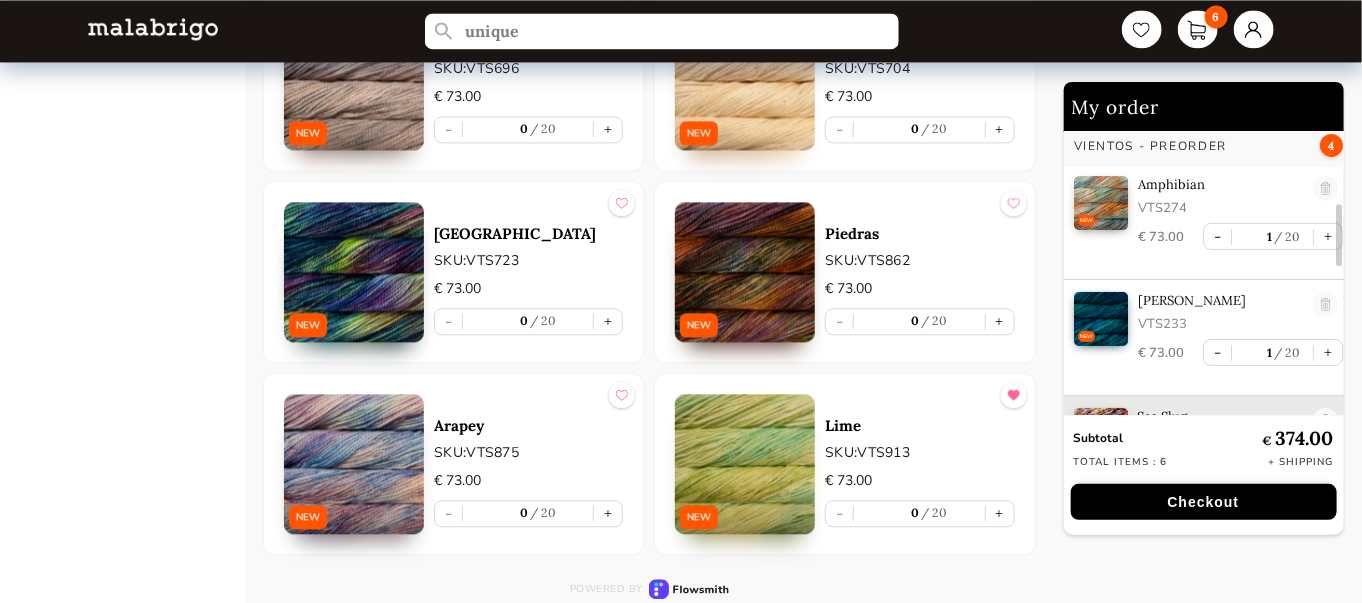 scroll, scrollTop: 369, scrollLeft: 0, axis: vertical 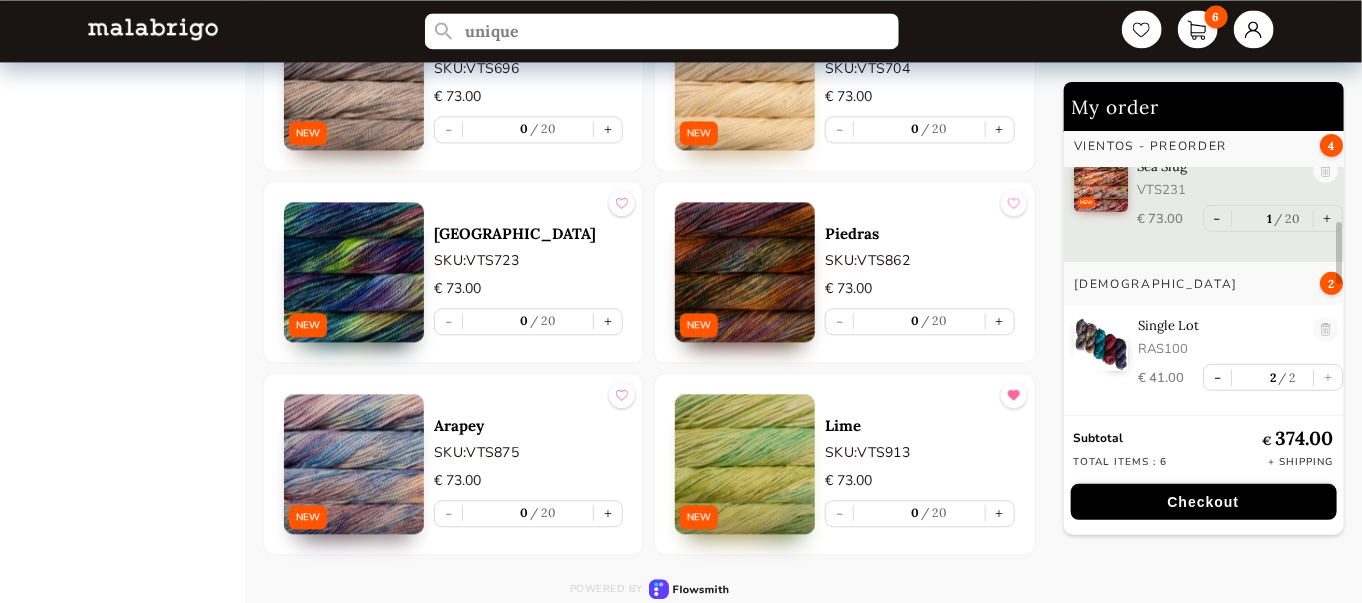 type 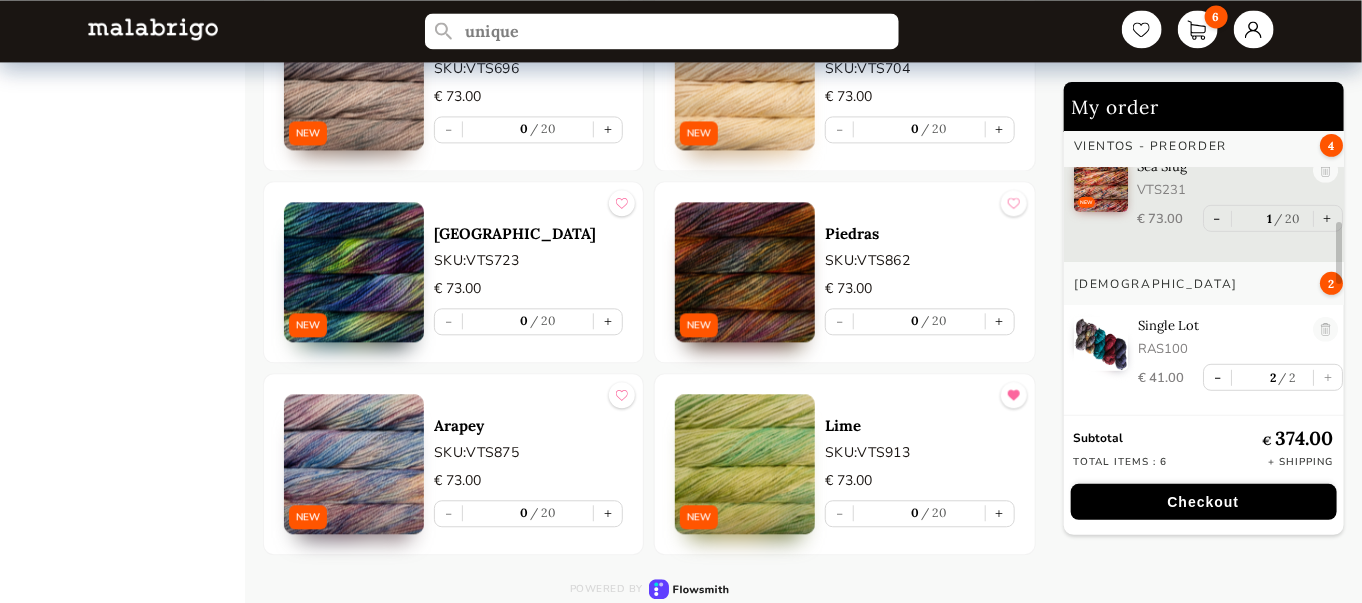 click at bounding box center (354, -1456) 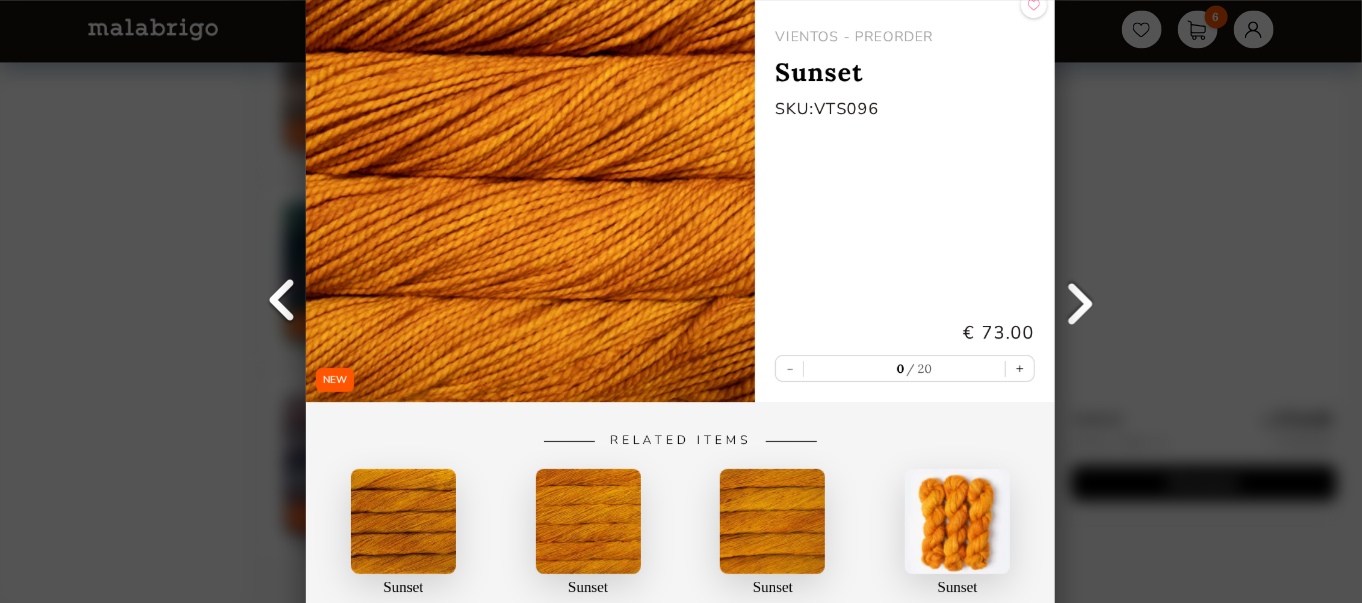 scroll, scrollTop: 0, scrollLeft: 0, axis: both 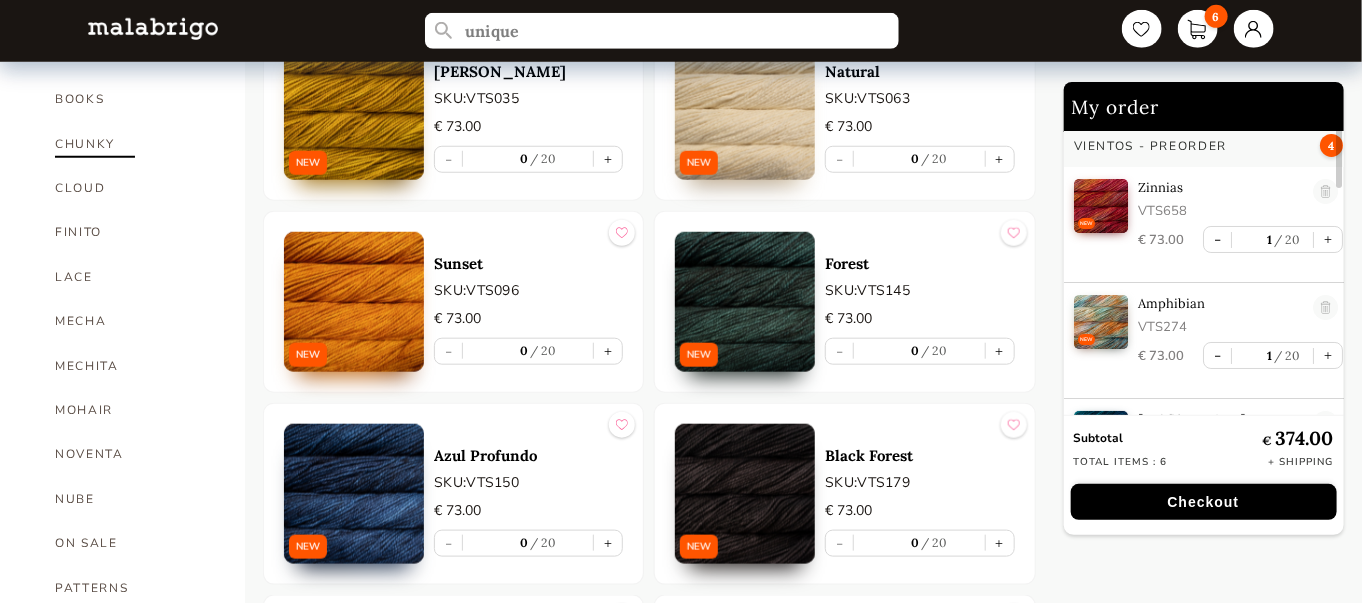 click on "CHUNKY" at bounding box center (135, 144) 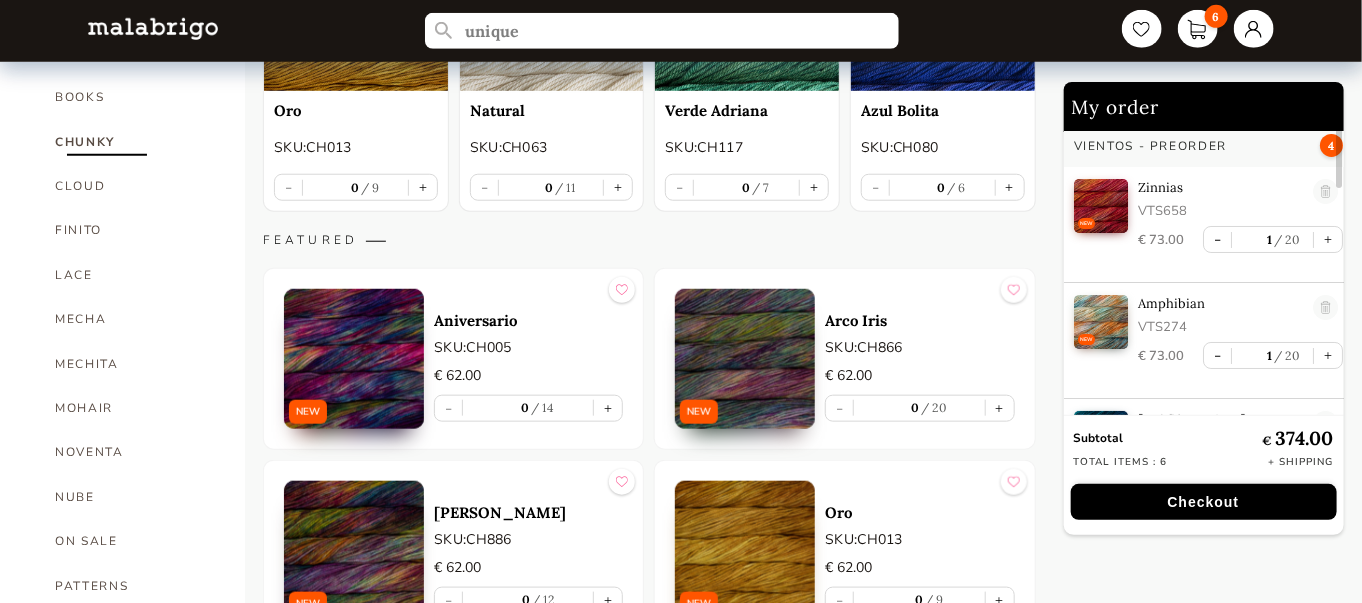 scroll, scrollTop: 744, scrollLeft: 0, axis: vertical 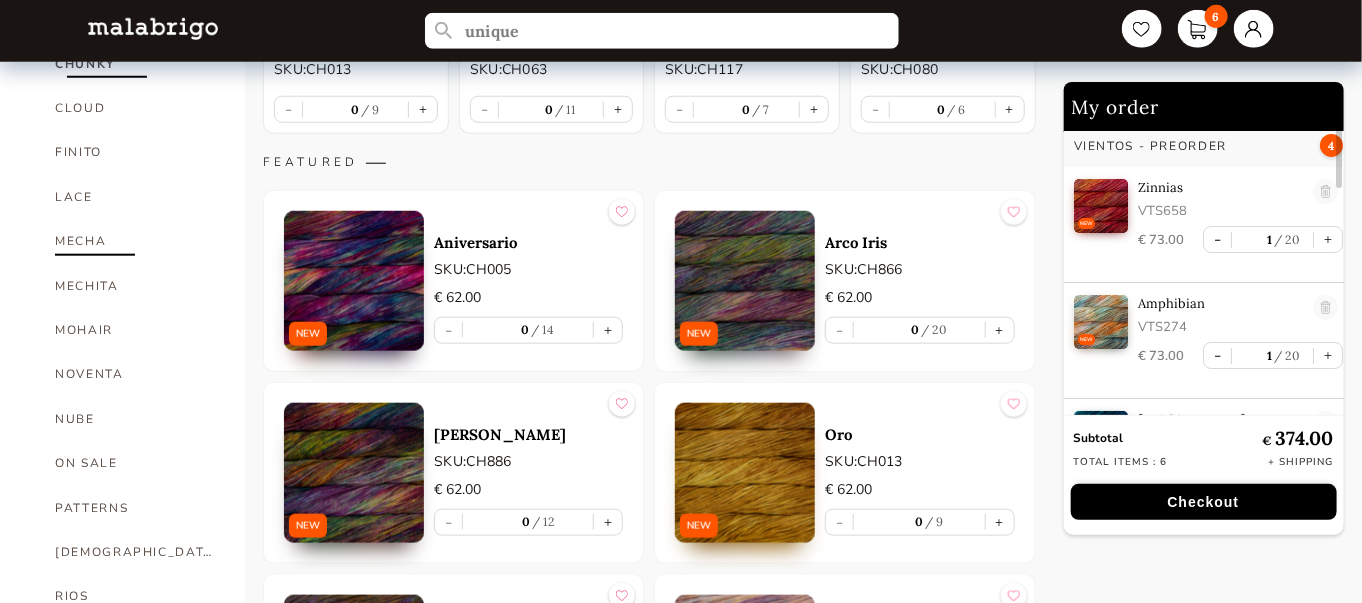 click on "MECHA" at bounding box center [135, 241] 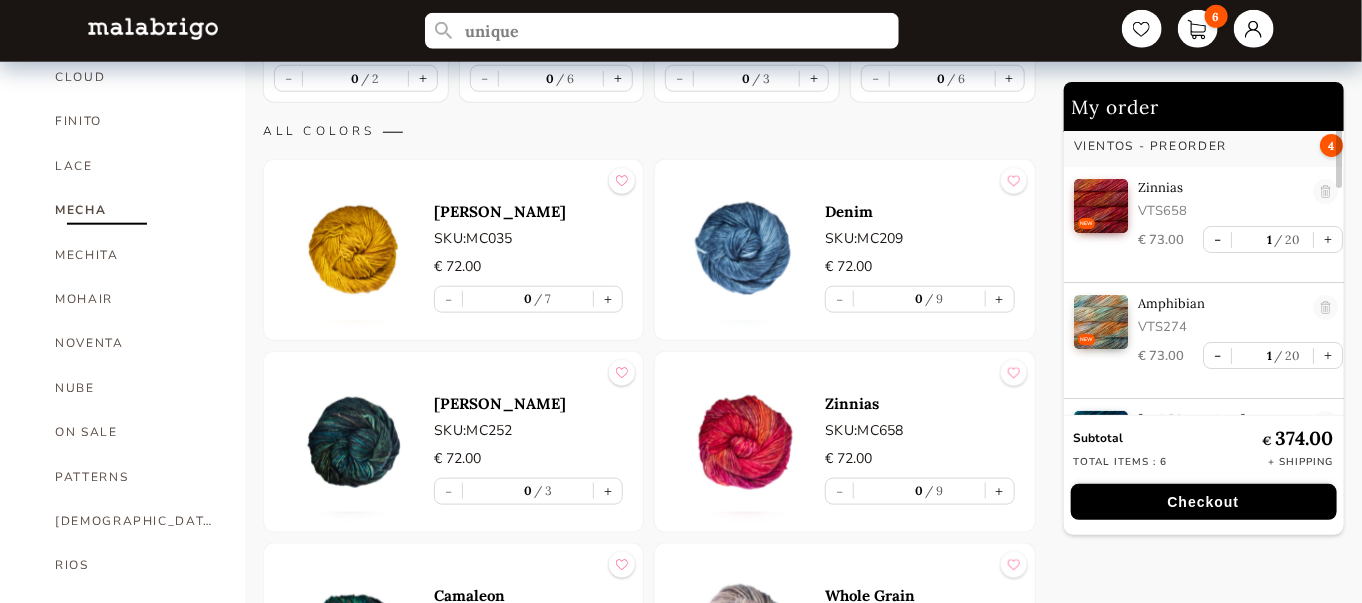 scroll, scrollTop: 864, scrollLeft: 0, axis: vertical 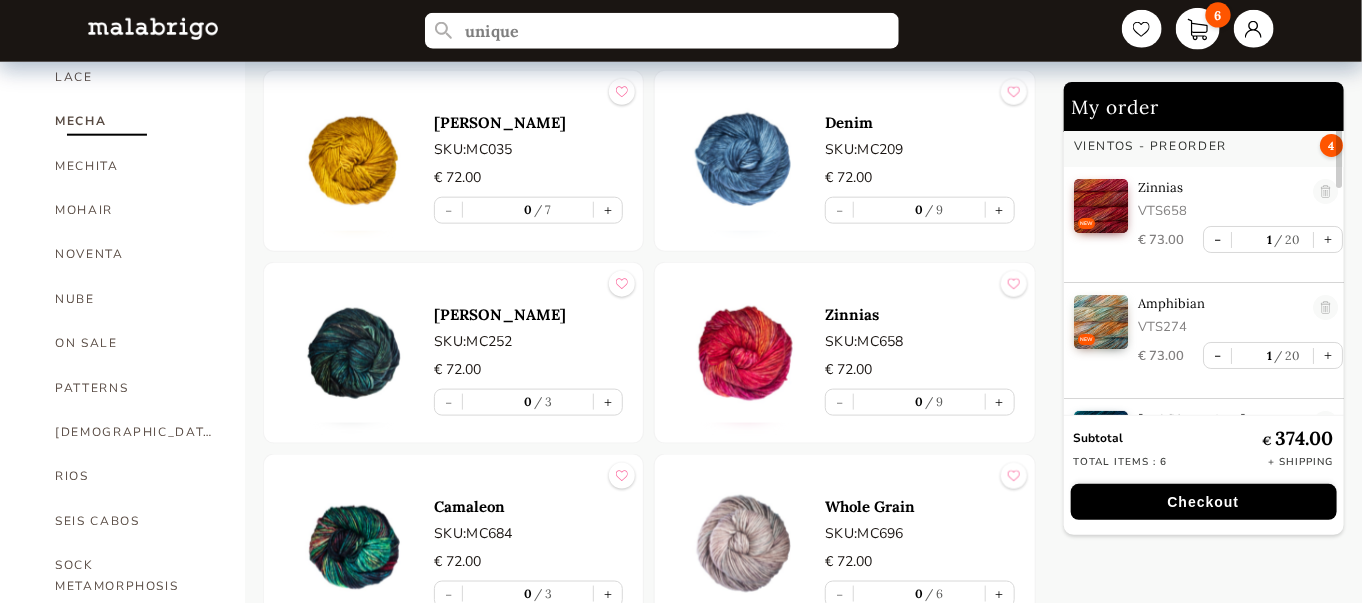 click on "6" at bounding box center (1198, 29) 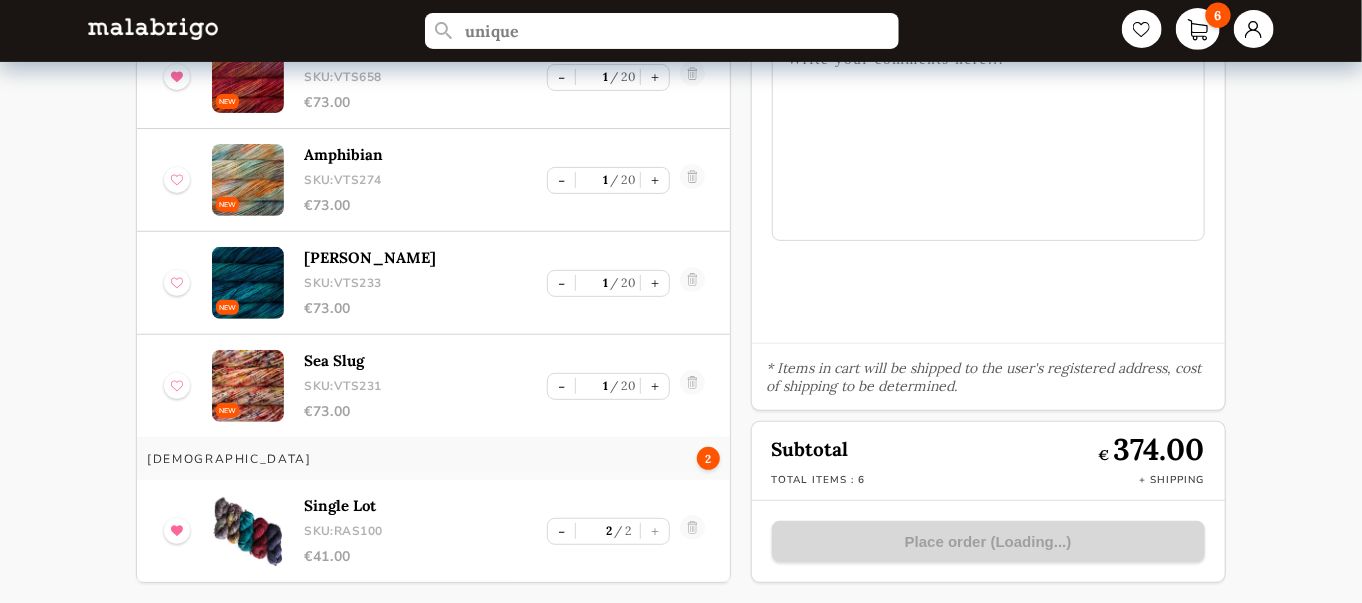scroll, scrollTop: 249, scrollLeft: 0, axis: vertical 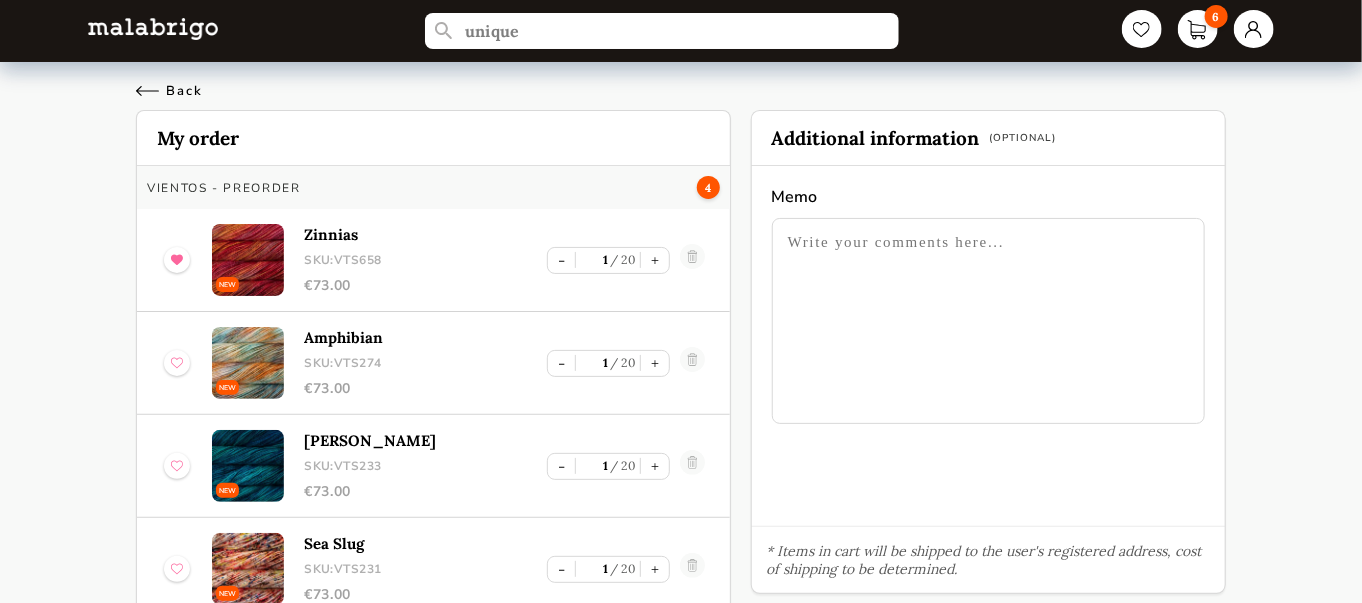 click on "Back" at bounding box center (169, 91) 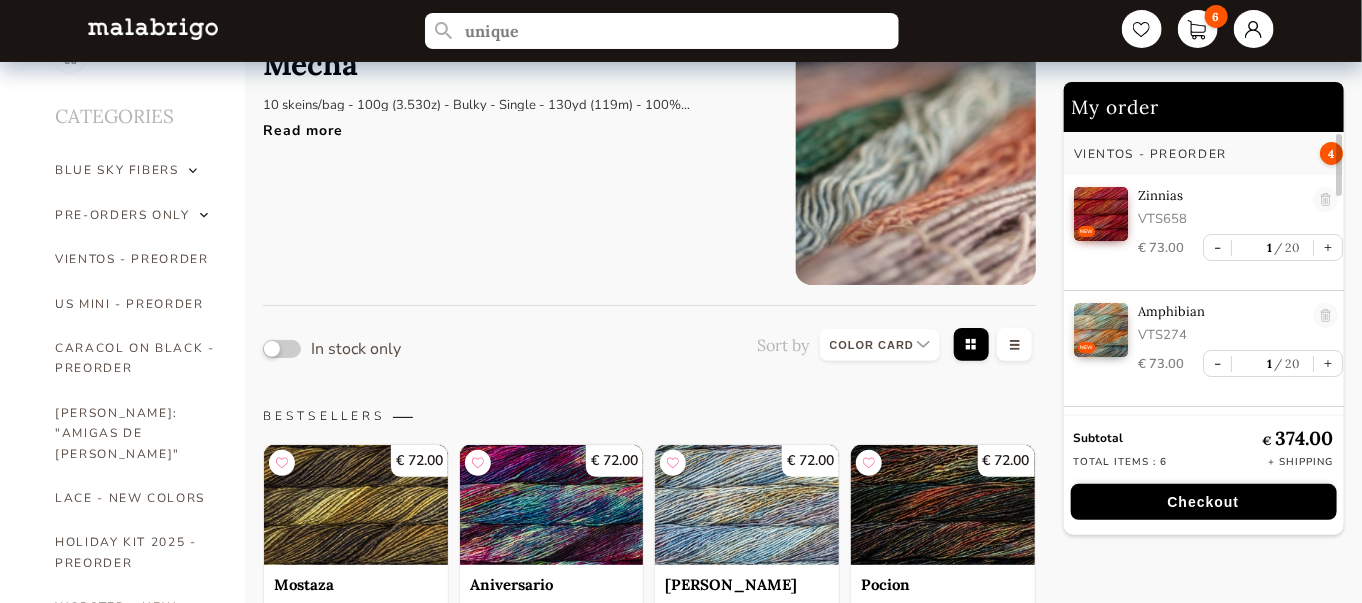 scroll, scrollTop: 0, scrollLeft: 0, axis: both 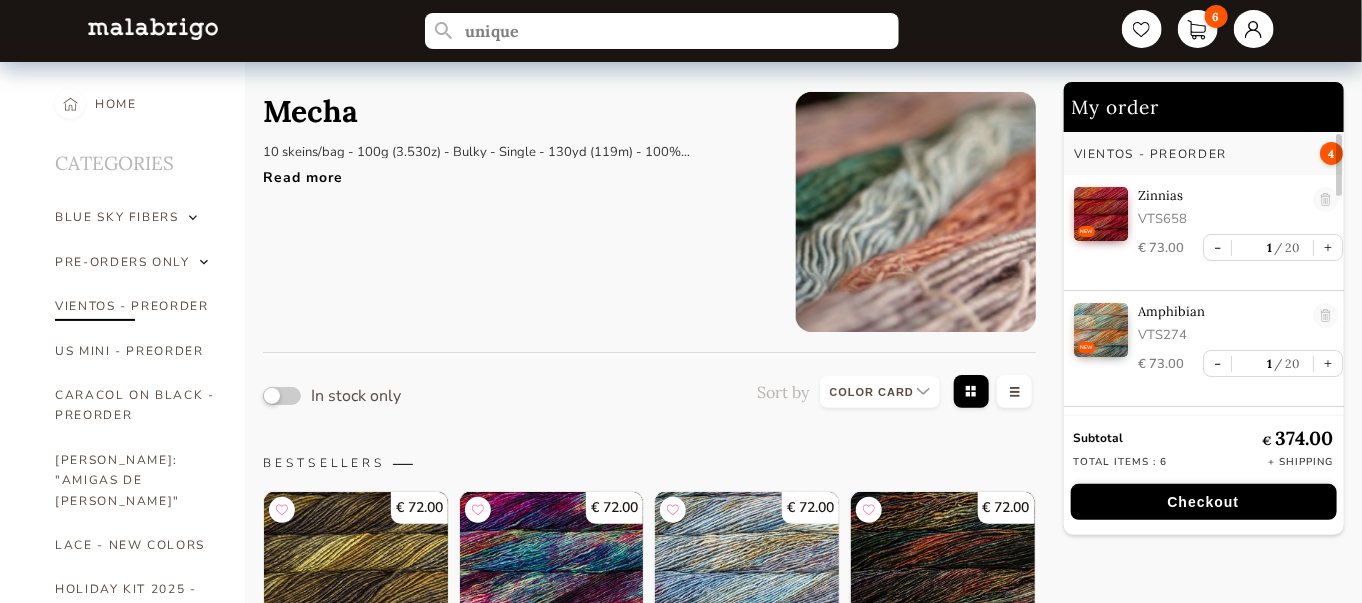 click on "VIENTOS - PREORDER" at bounding box center [135, 306] 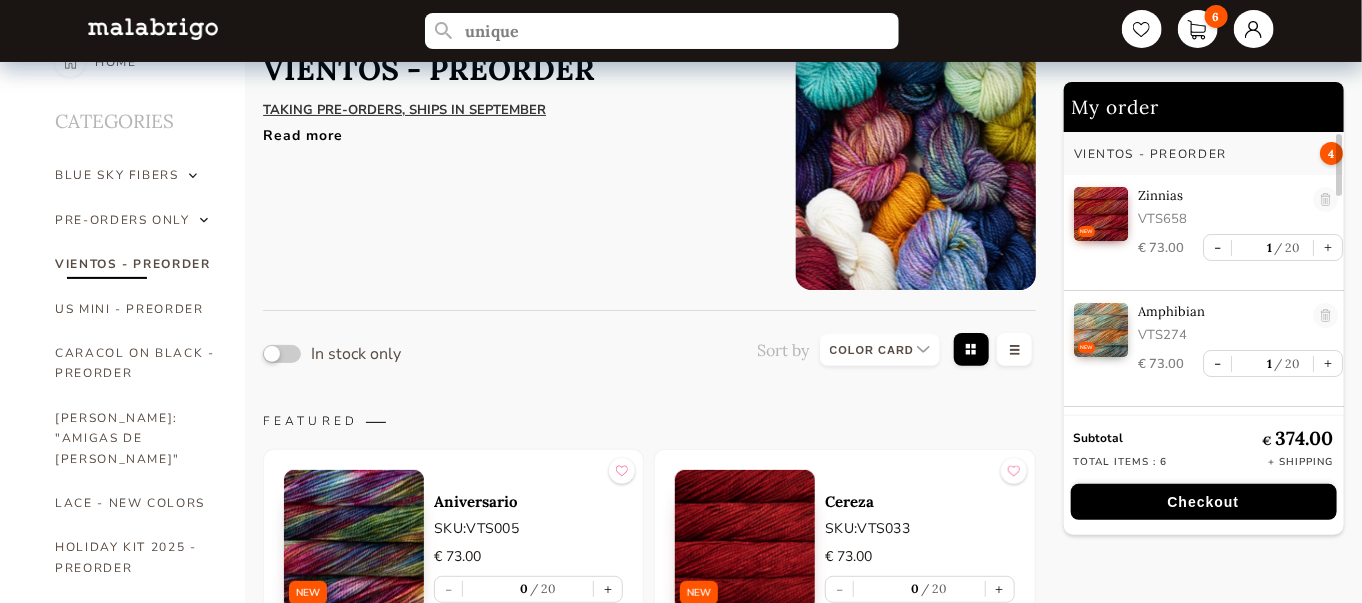 scroll, scrollTop: 0, scrollLeft: 0, axis: both 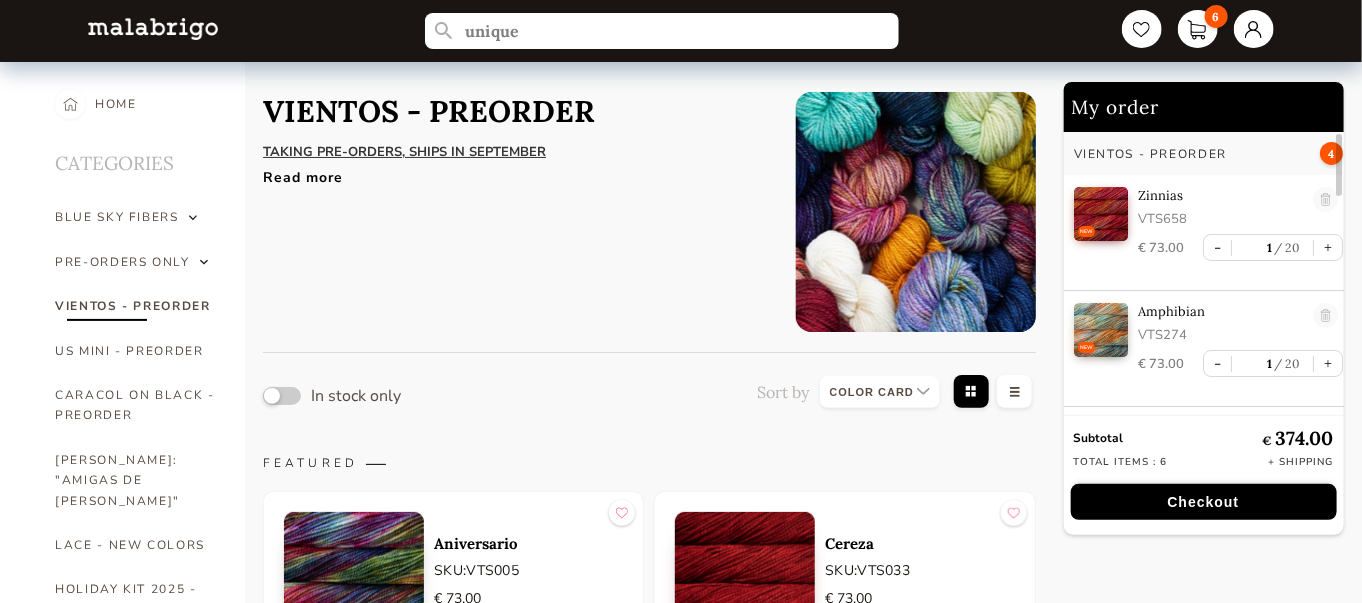 click on "Read more" at bounding box center [514, 172] 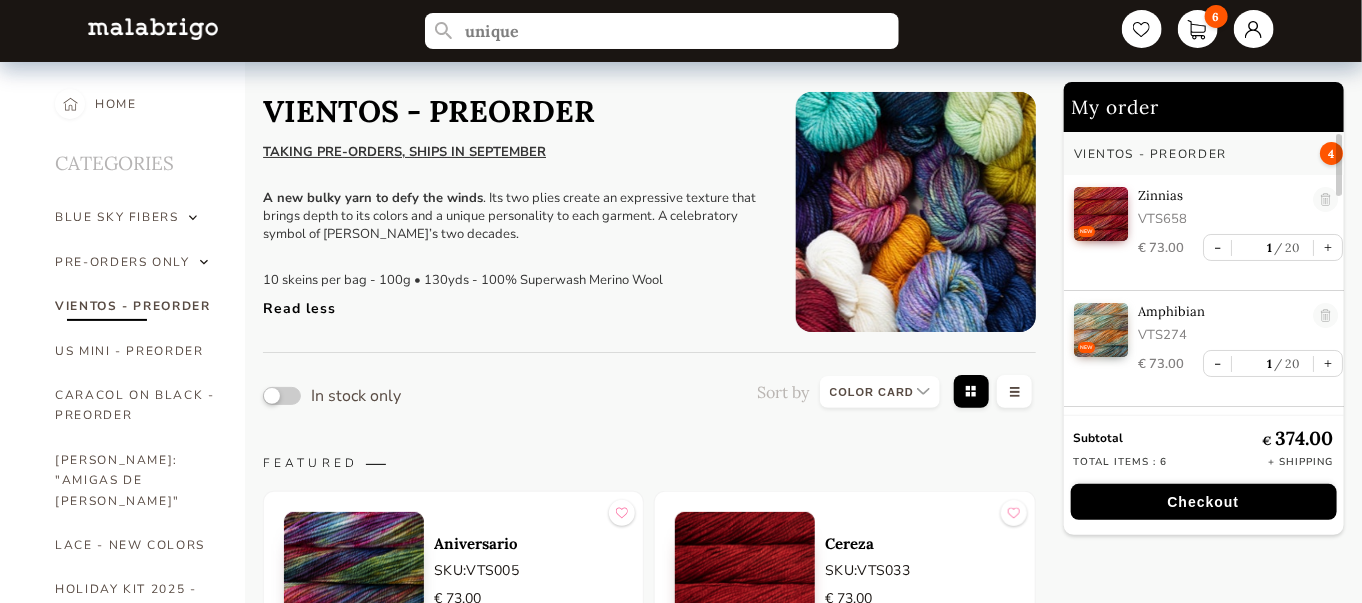 click at bounding box center [916, 212] 